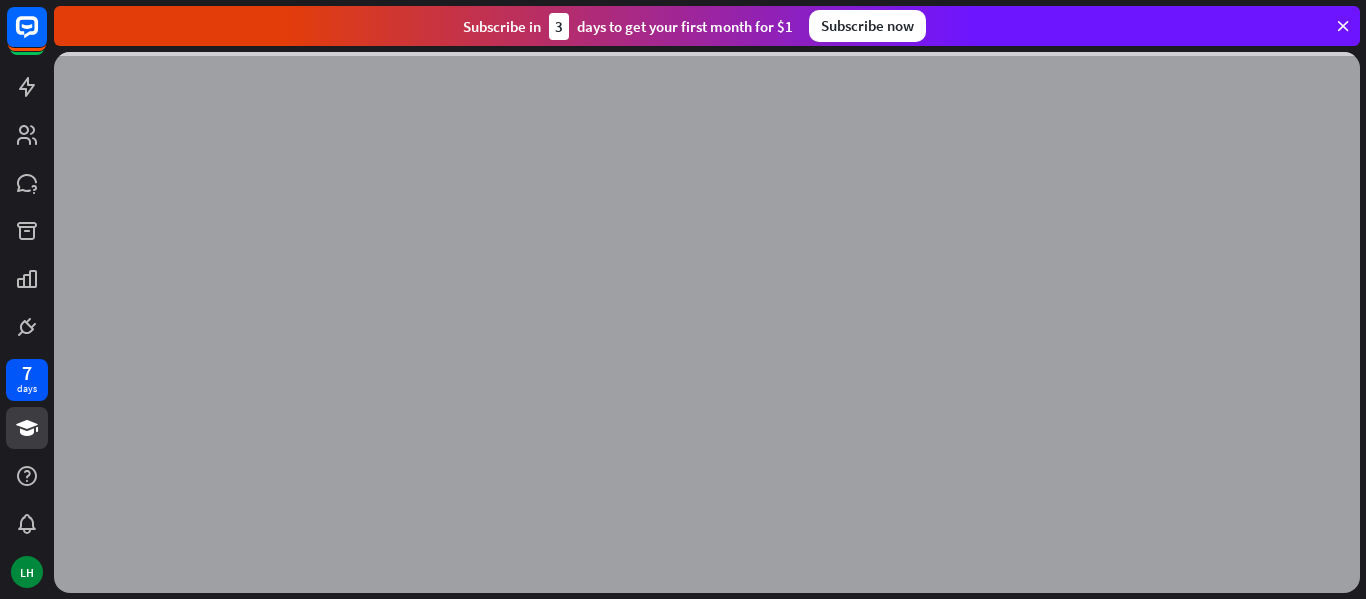 scroll, scrollTop: 0, scrollLeft: 0, axis: both 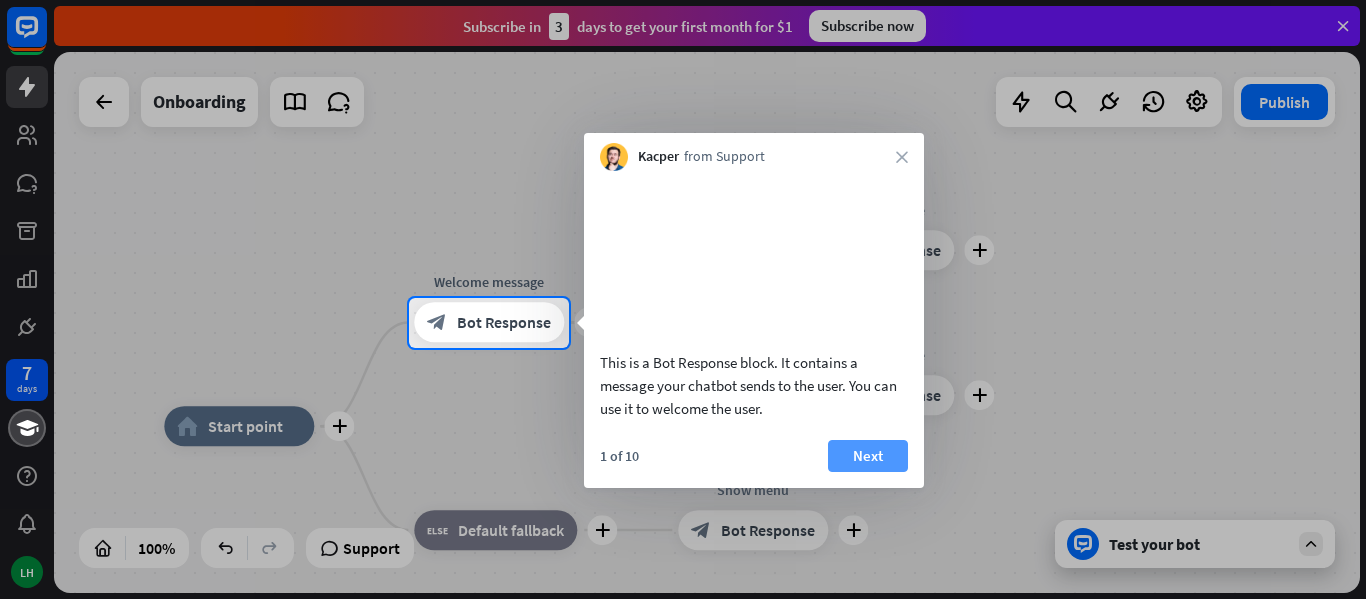 click on "Next" at bounding box center [868, 456] 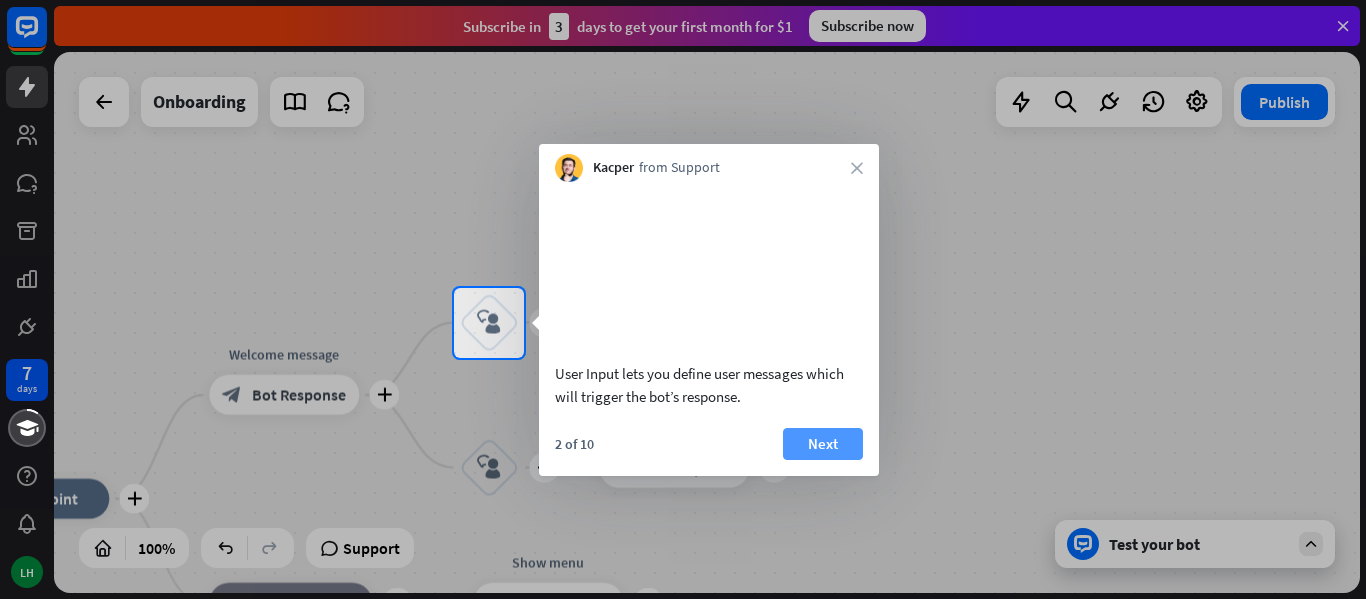 click on "Next" at bounding box center [823, 444] 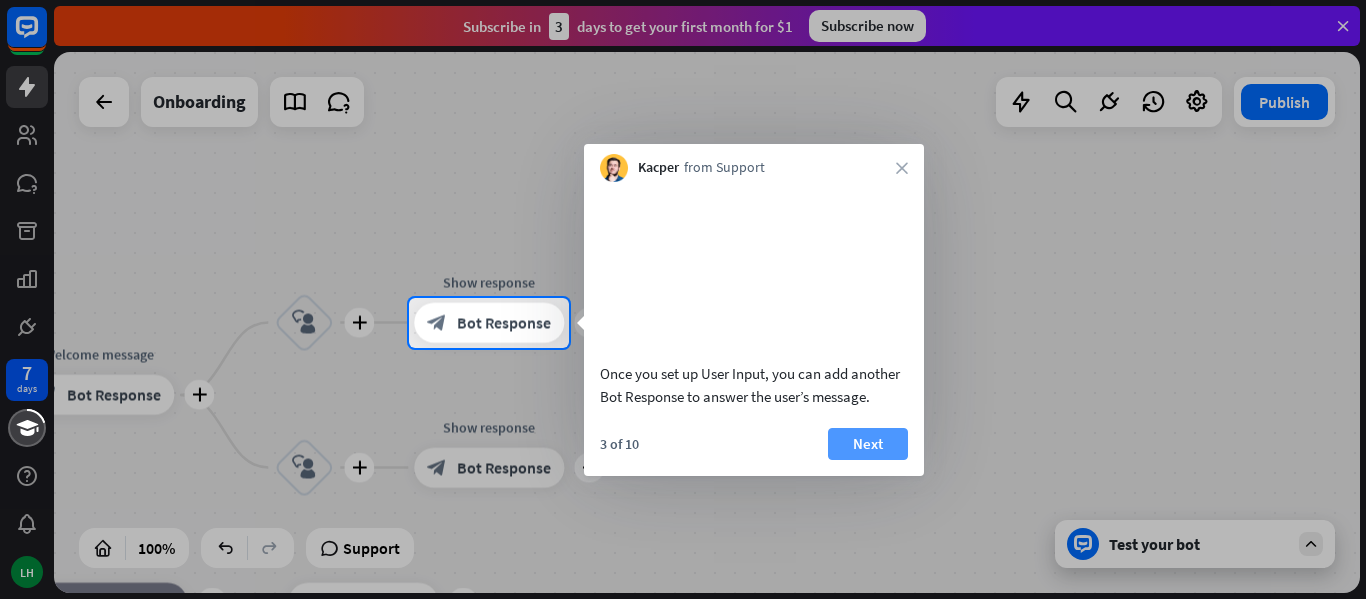 click on "Next" at bounding box center (868, 444) 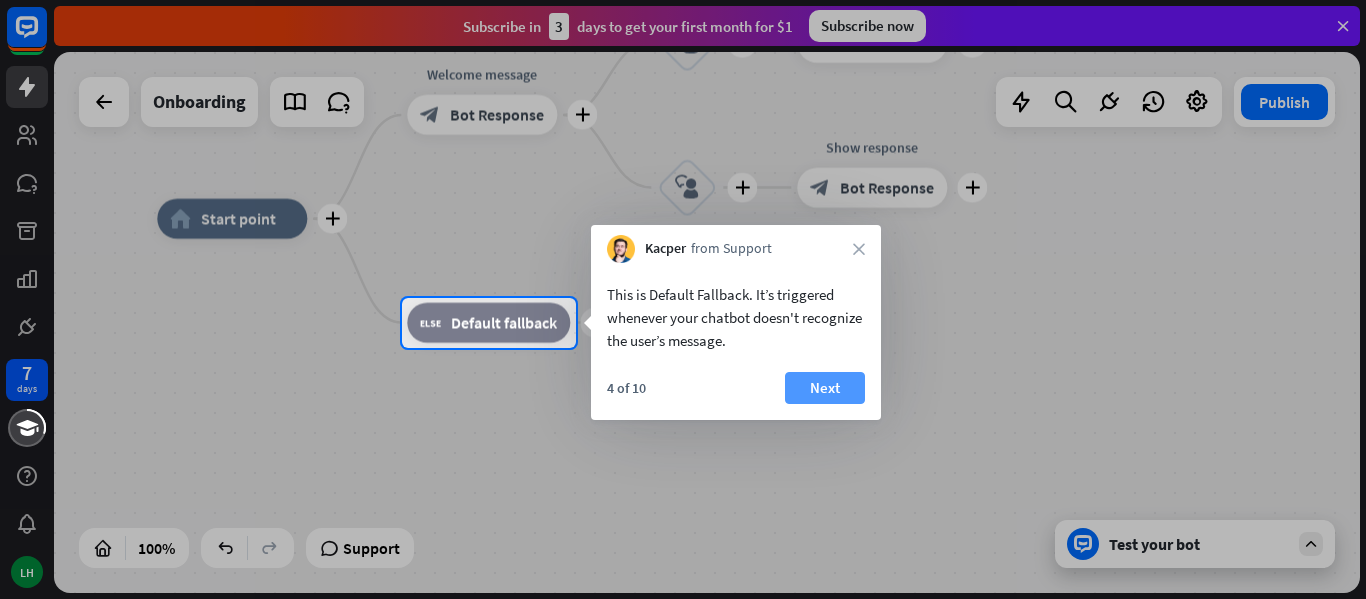 click on "Next" at bounding box center (825, 388) 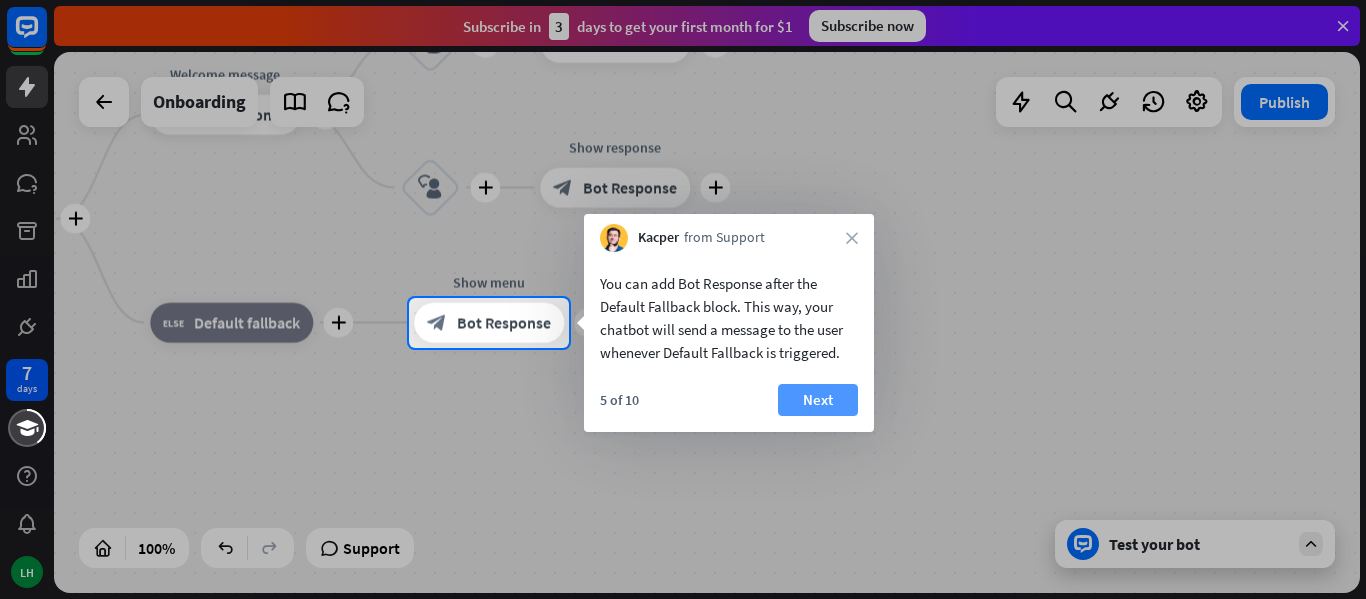 click on "Next" at bounding box center (818, 400) 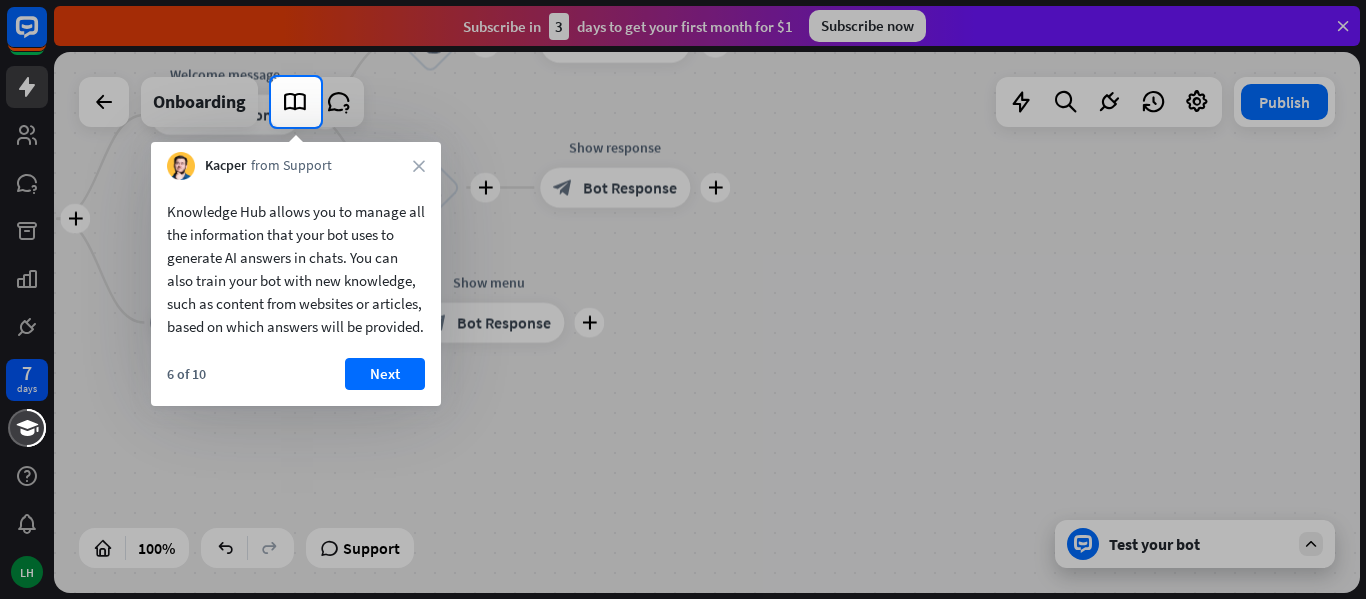 drag, startPoint x: 376, startPoint y: 400, endPoint x: 401, endPoint y: 387, distance: 28.178005 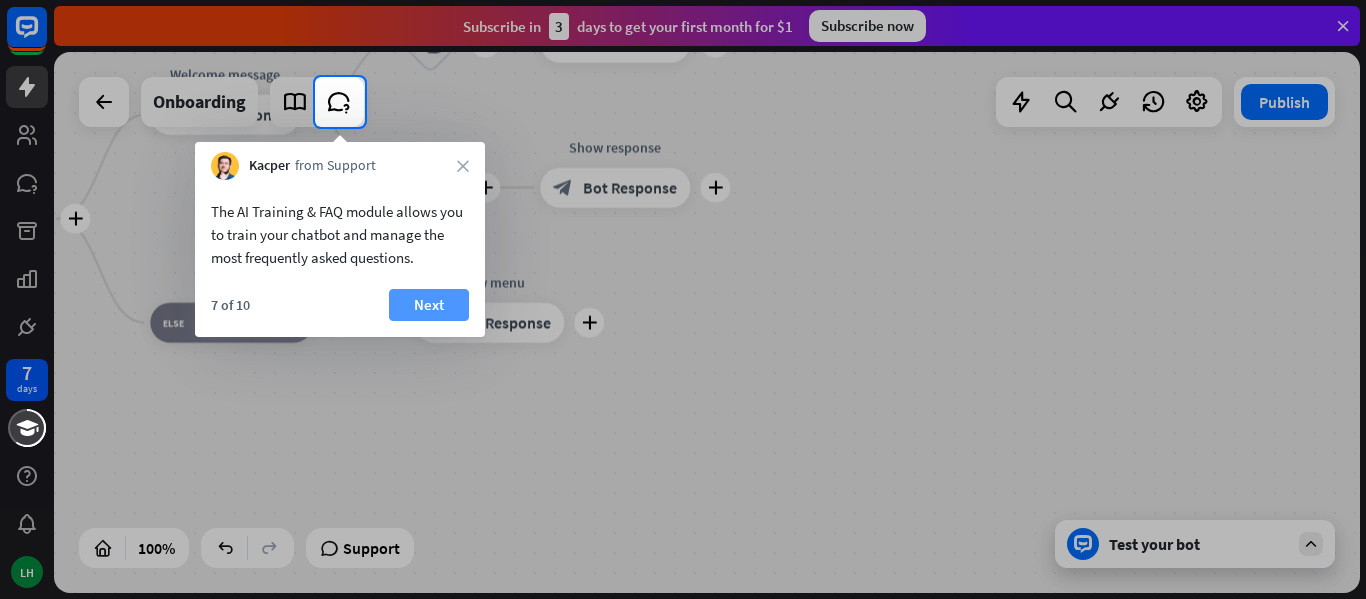 click on "Next" at bounding box center (429, 305) 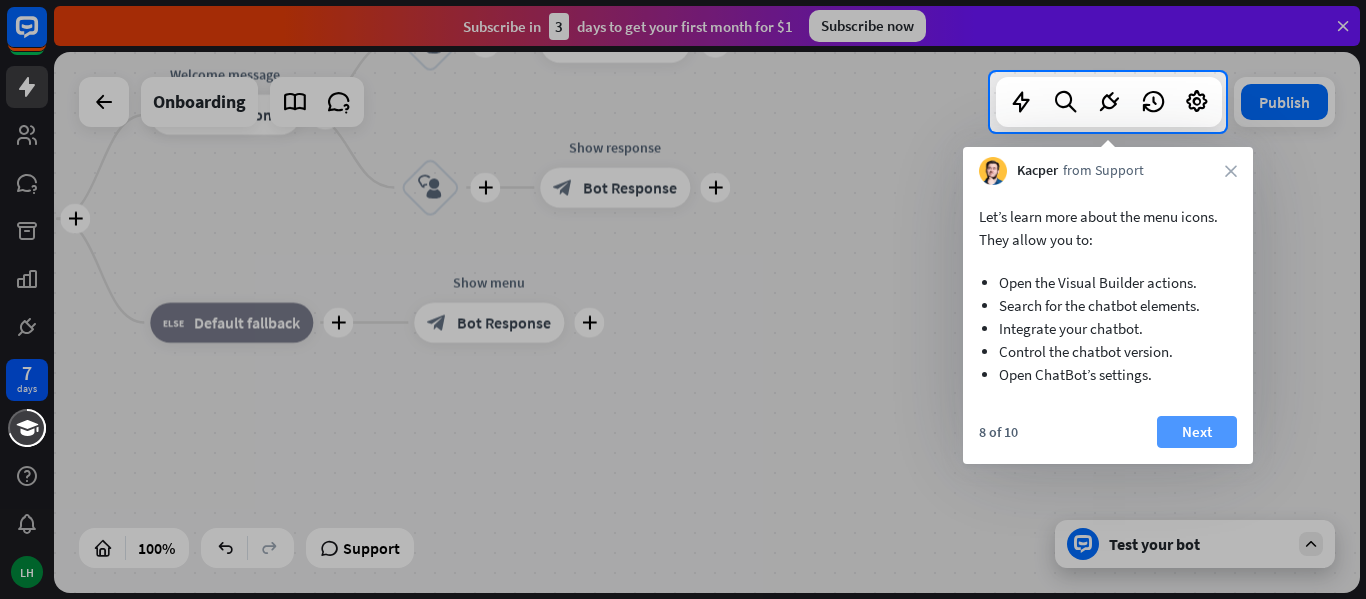 click on "Next" at bounding box center [1197, 432] 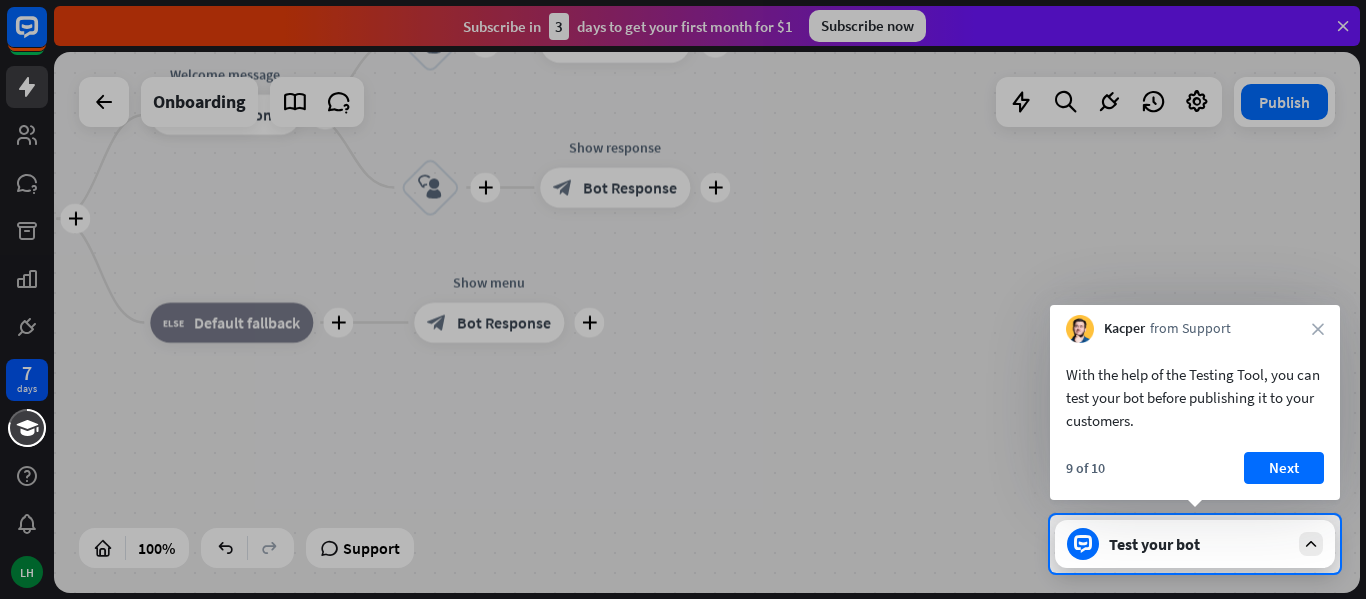 click on "9 of 10
Next" at bounding box center [1195, 476] 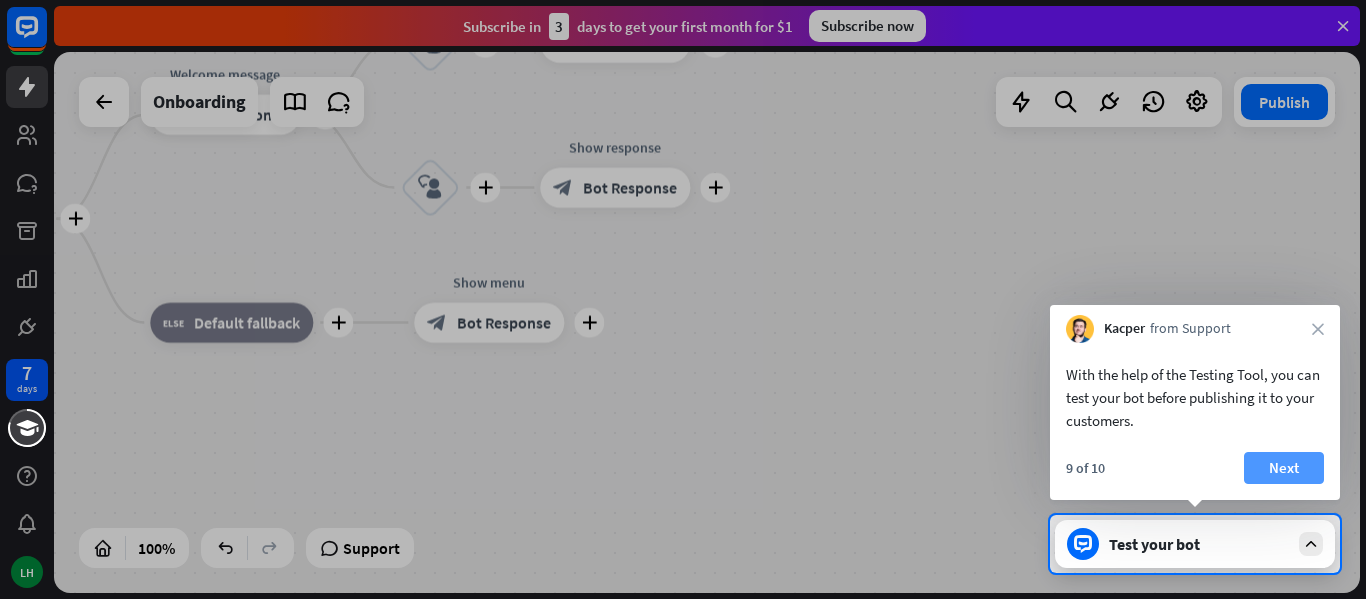 click on "Next" at bounding box center (1284, 468) 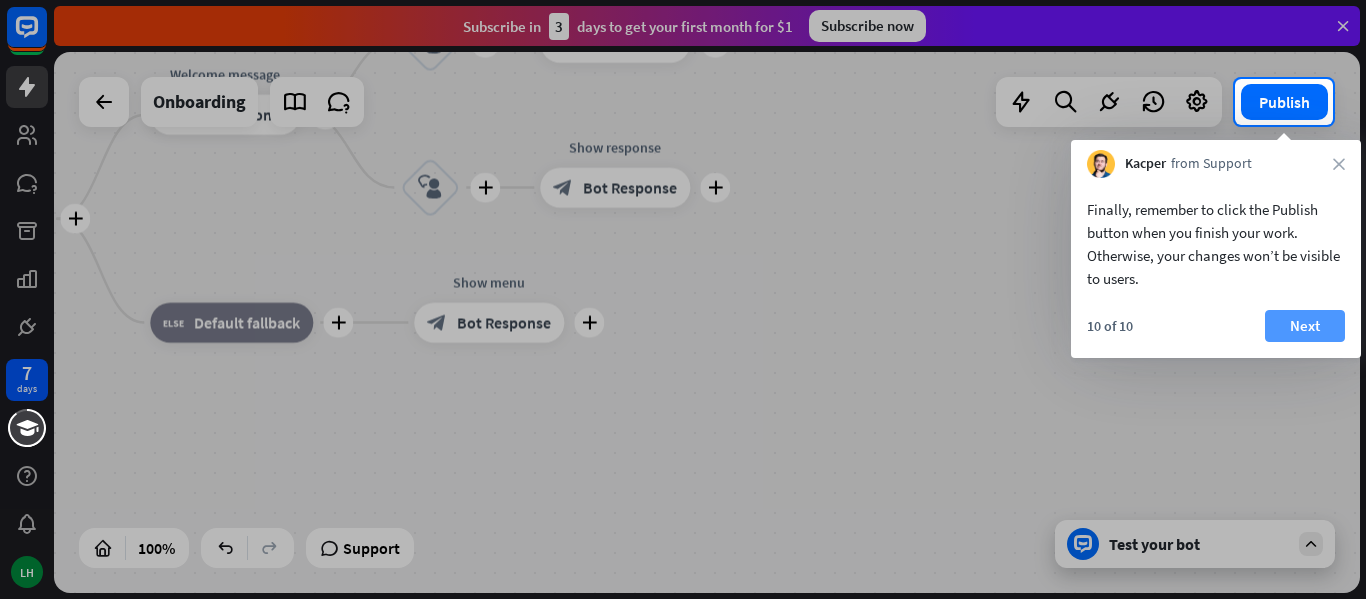 click on "Next" at bounding box center [1305, 326] 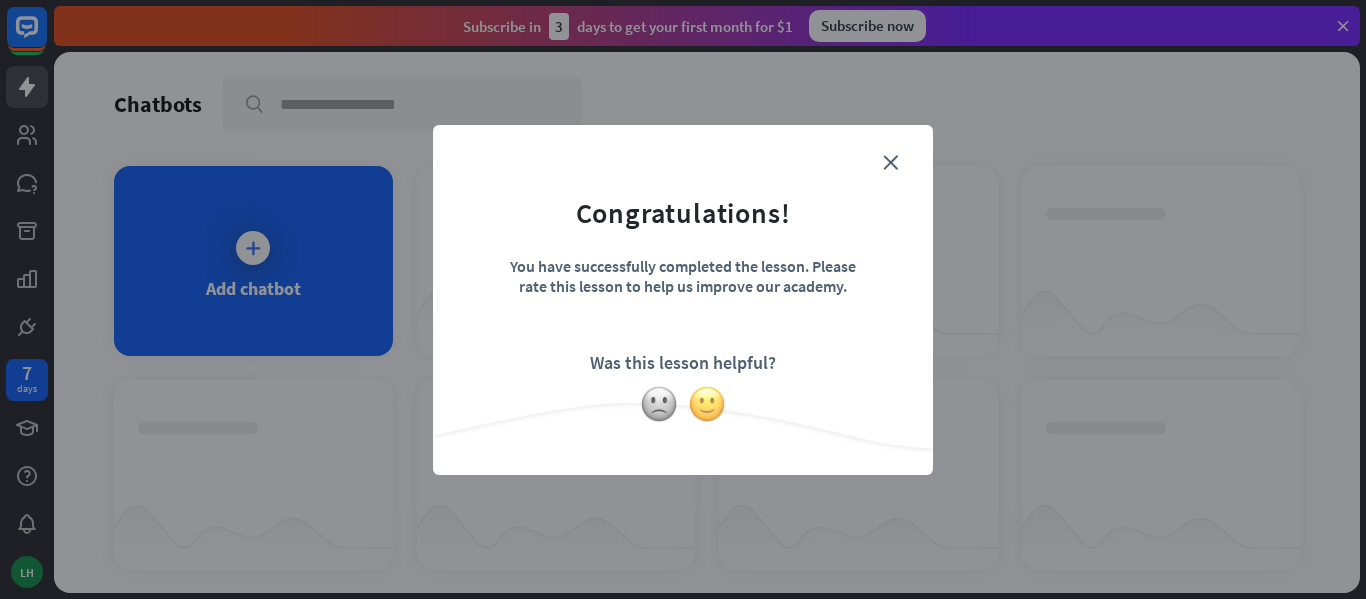 click at bounding box center [707, 404] 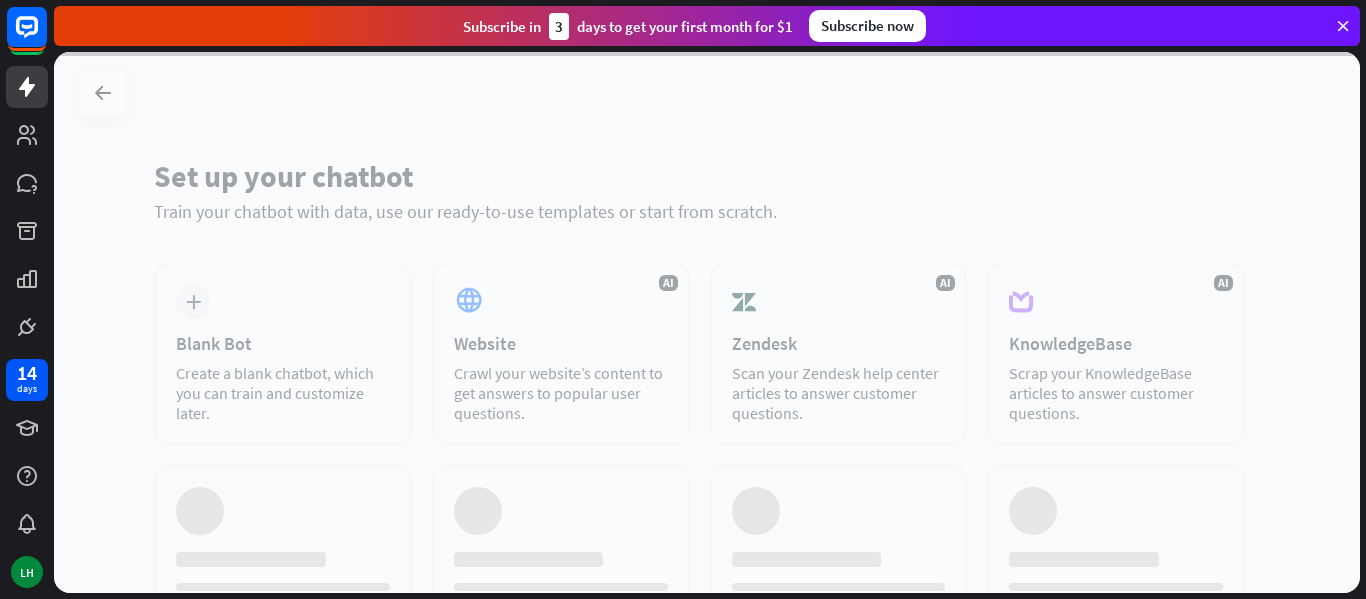 scroll, scrollTop: 0, scrollLeft: 0, axis: both 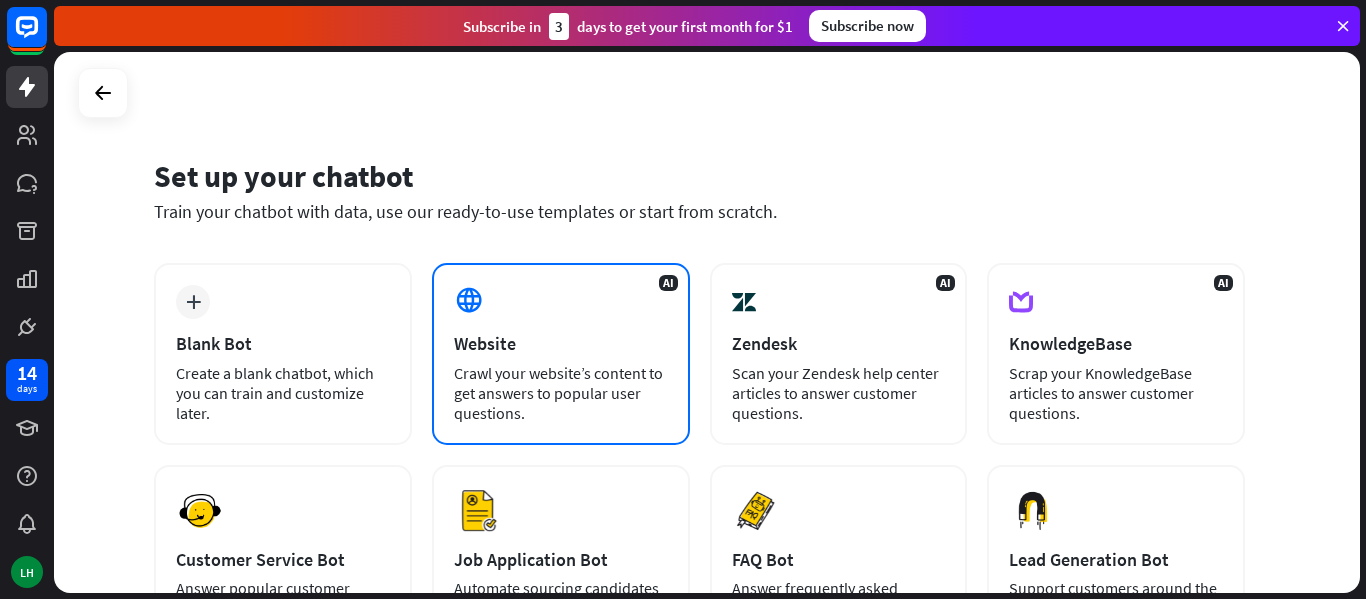click on "Website" at bounding box center (561, 343) 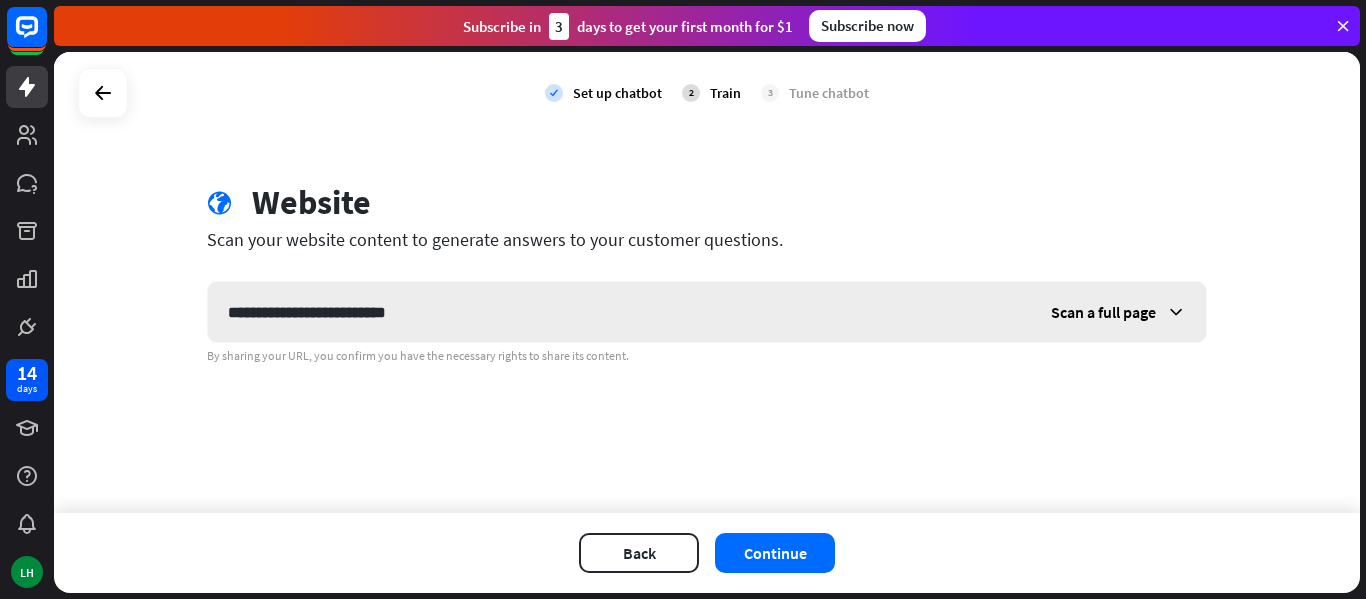 type on "**********" 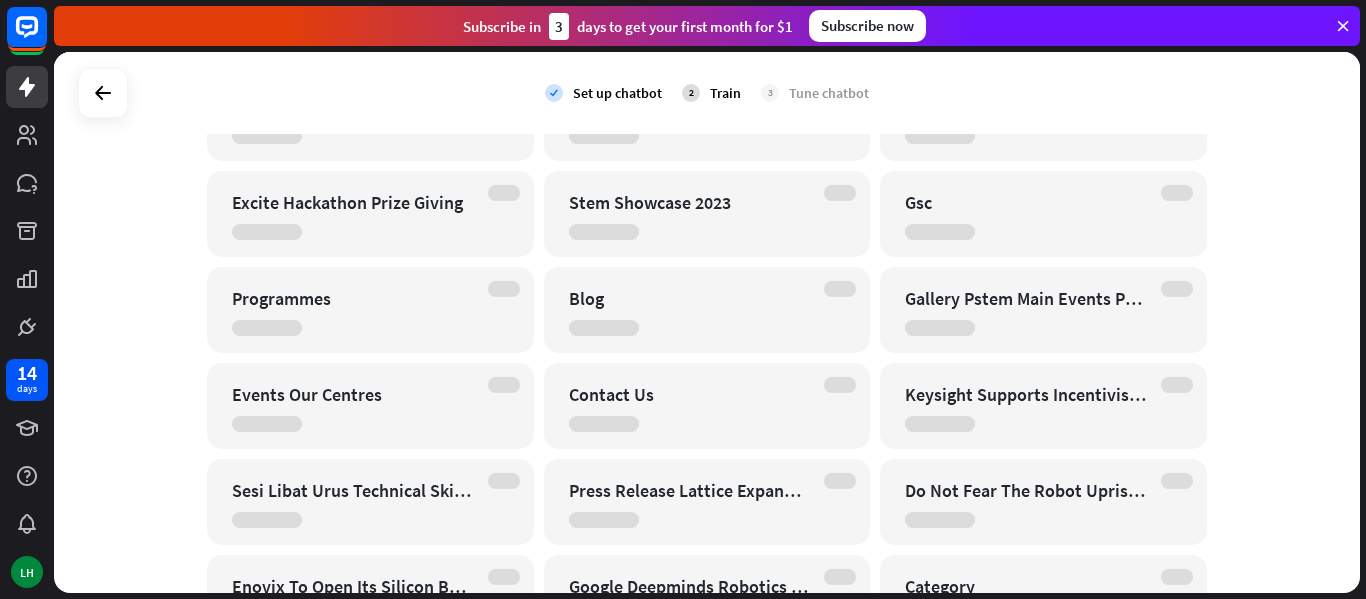 scroll, scrollTop: 112, scrollLeft: 0, axis: vertical 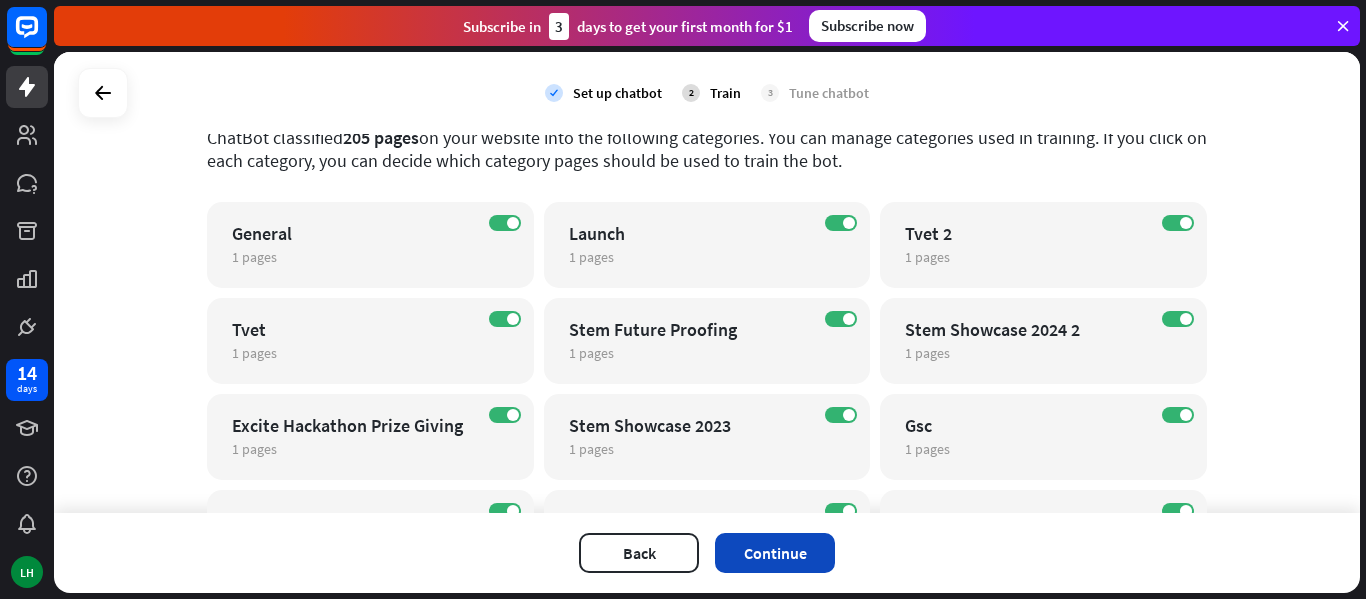 click on "Continue" at bounding box center (775, 553) 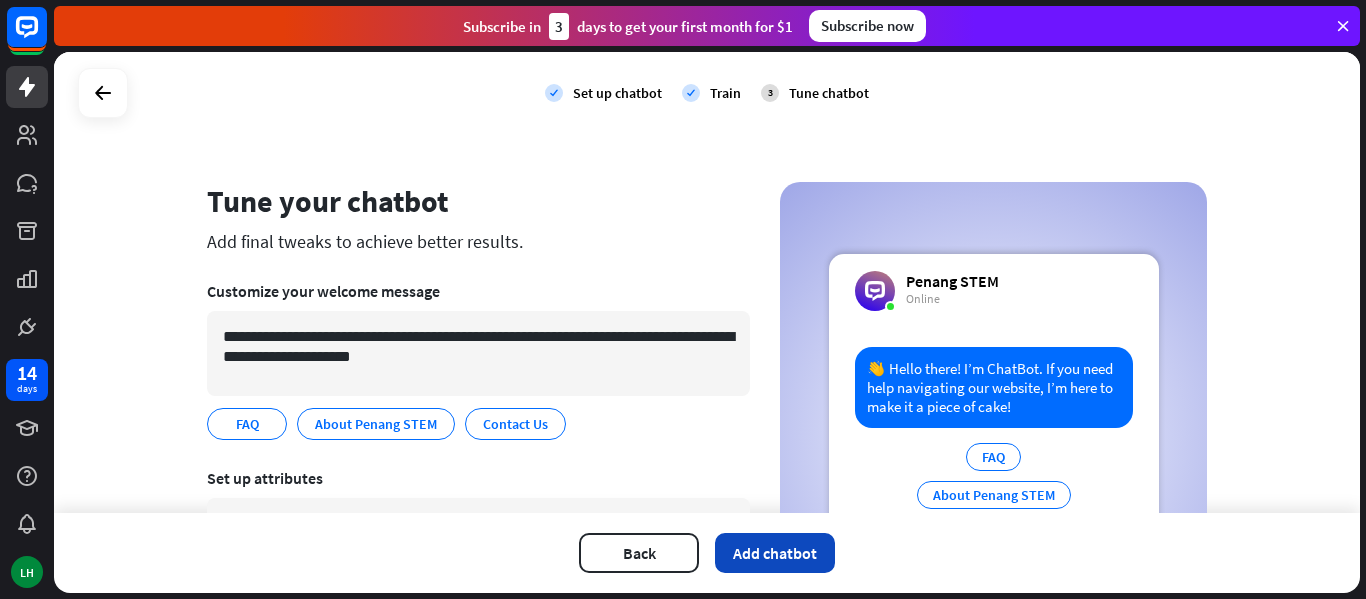 click on "Add chatbot" at bounding box center [775, 553] 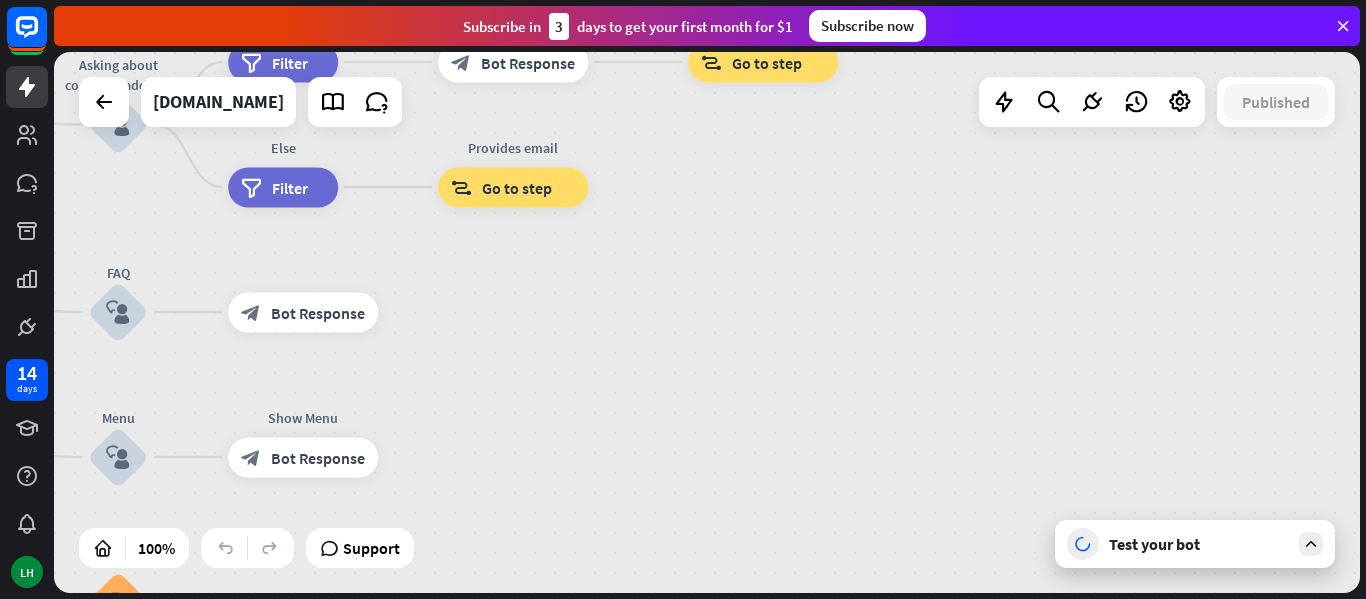 drag, startPoint x: 1220, startPoint y: 322, endPoint x: 493, endPoint y: 269, distance: 728.9294 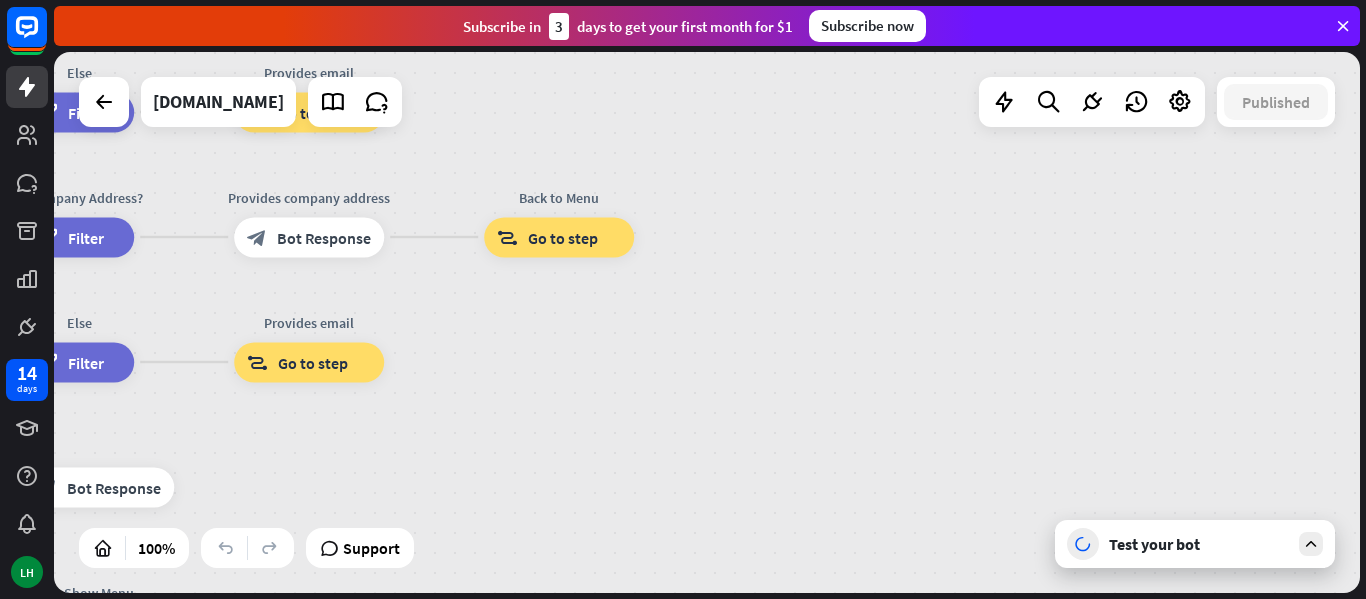 drag, startPoint x: 1108, startPoint y: 286, endPoint x: 942, endPoint y: 410, distance: 207.2004 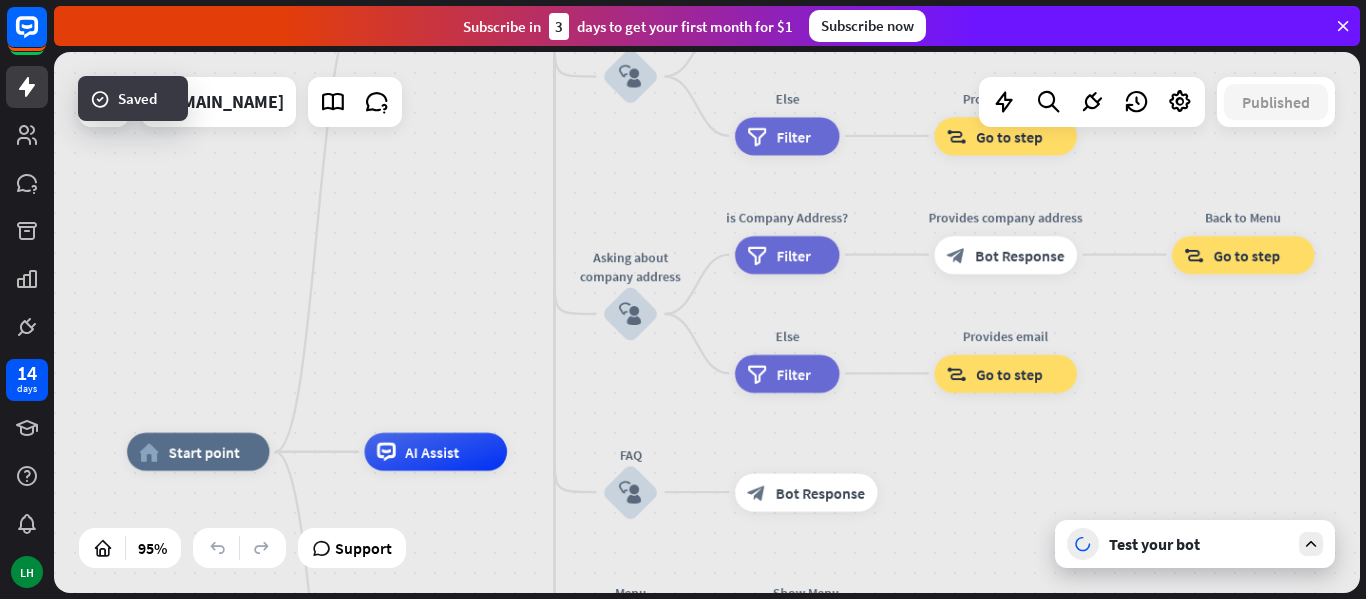 drag, startPoint x: 737, startPoint y: 317, endPoint x: 1365, endPoint y: 375, distance: 630.67267 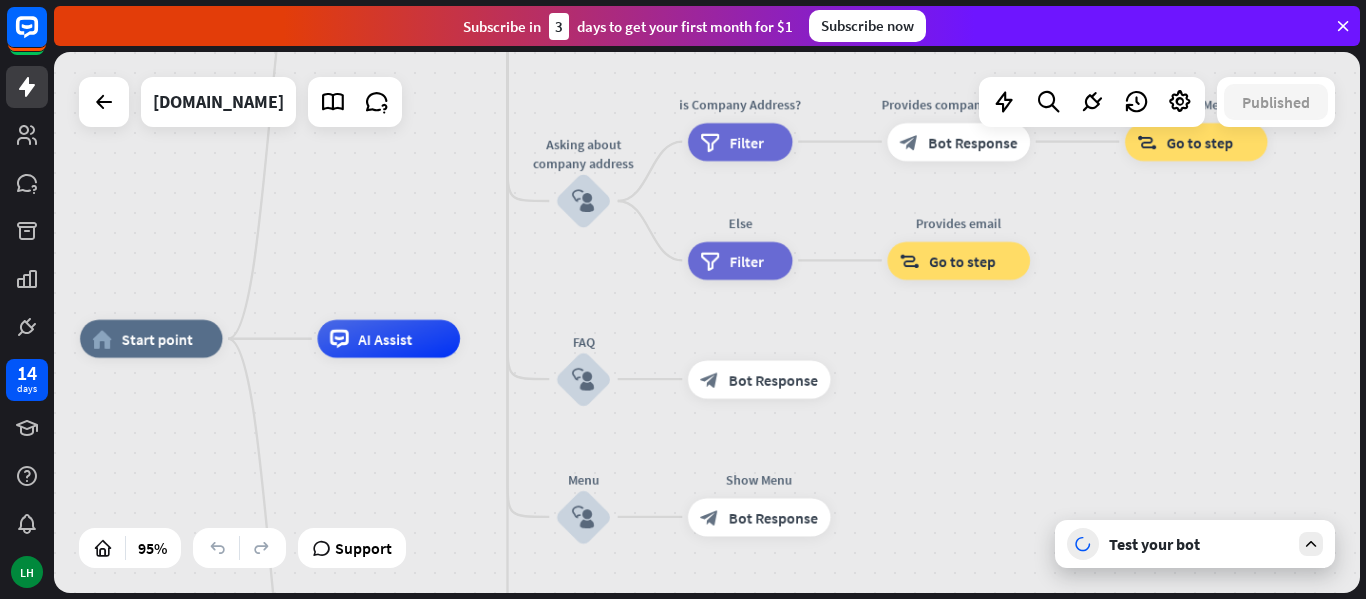 drag, startPoint x: 342, startPoint y: 357, endPoint x: 289, endPoint y: 248, distance: 121.20231 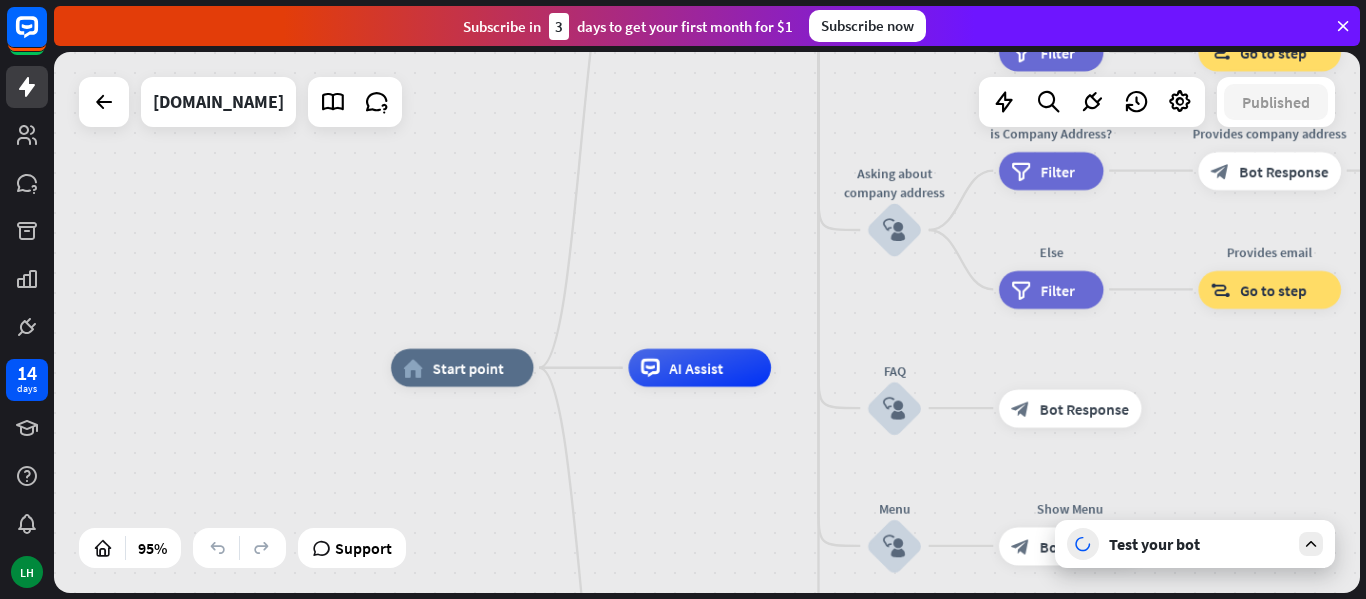 drag, startPoint x: 448, startPoint y: 478, endPoint x: 759, endPoint y: 507, distance: 312.34915 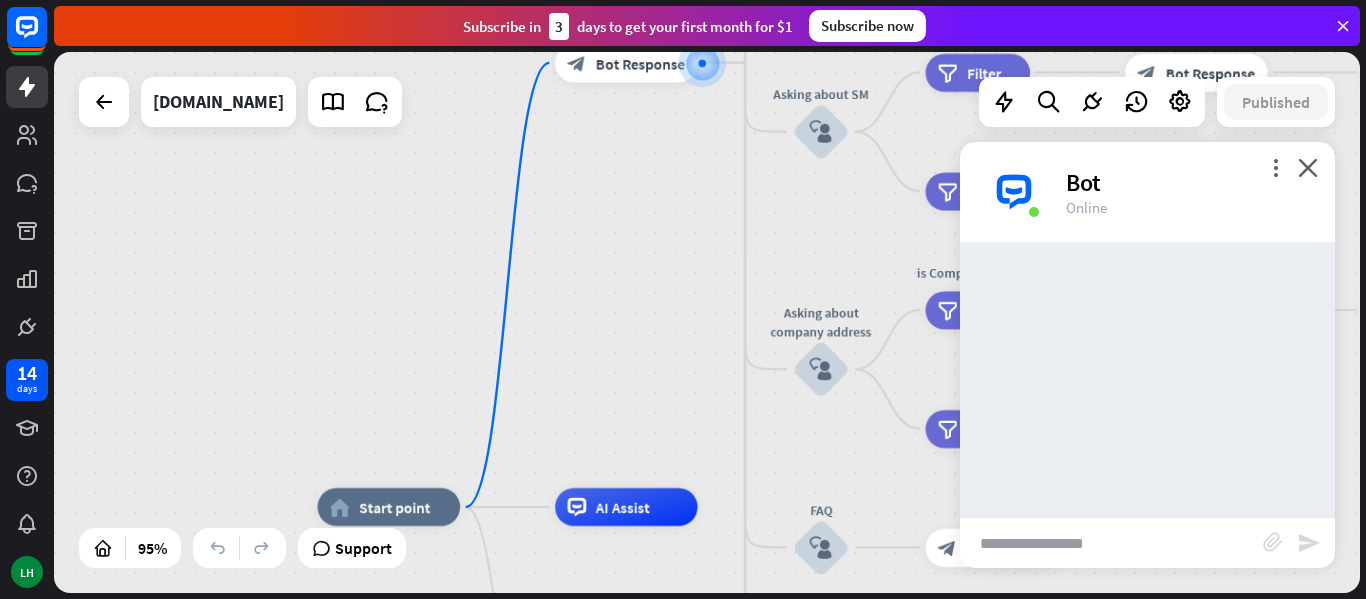 click on "home_2   Start point                 Welcome message   block_bot_response   Bot Response                     About us   block_user_input                 Provide company information   block_bot_response   Bot Response                 Back to Menu   block_user_input                 Was it helpful?   block_bot_response   Bot Response                 Yes   block_user_input                 Thank you!   block_bot_response   Bot Response                 No   block_user_input                 Back to Menu   block_goto   Go to step                 Contact us   block_user_input                 Contact flow   builder_tree   Flow                 Asking about email   block_user_input                   block_goto   Go to step                 Asking about phone number   block_user_input                 Is phone number?   filter   Filter                 Provides phone number   block_bot_response   Bot Response                 Back to Menu   block_goto   Go to step                 Else   filter   Filter" at bounding box center [707, 322] 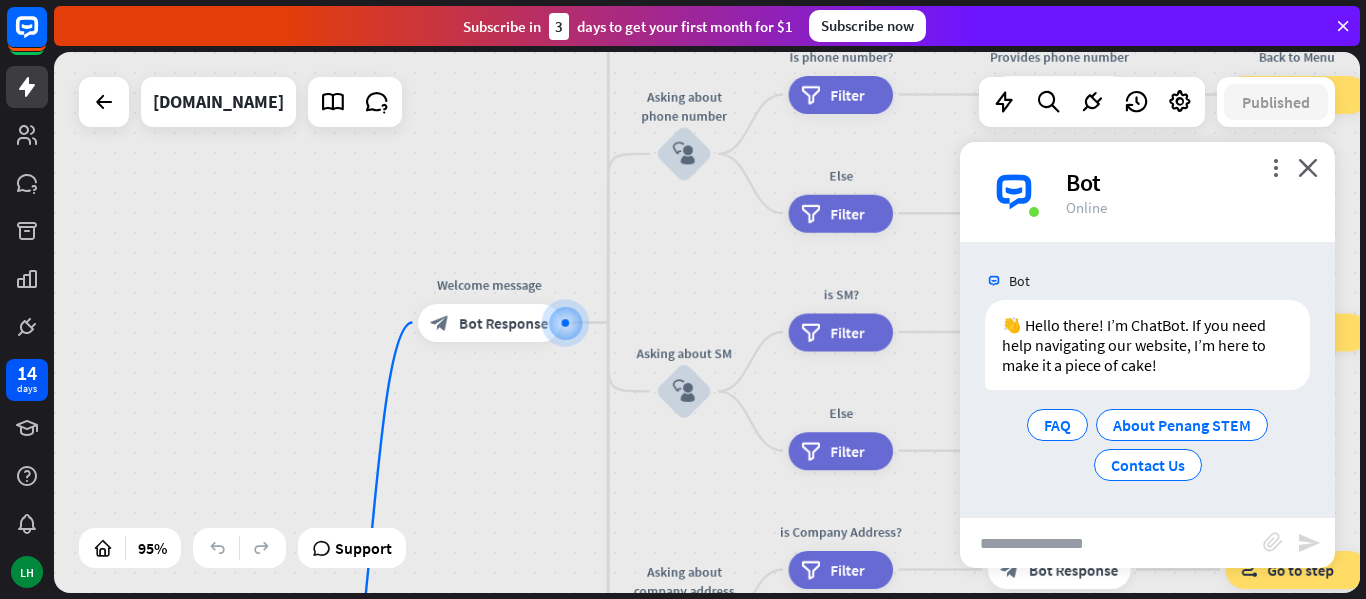 click at bounding box center (1111, 543) 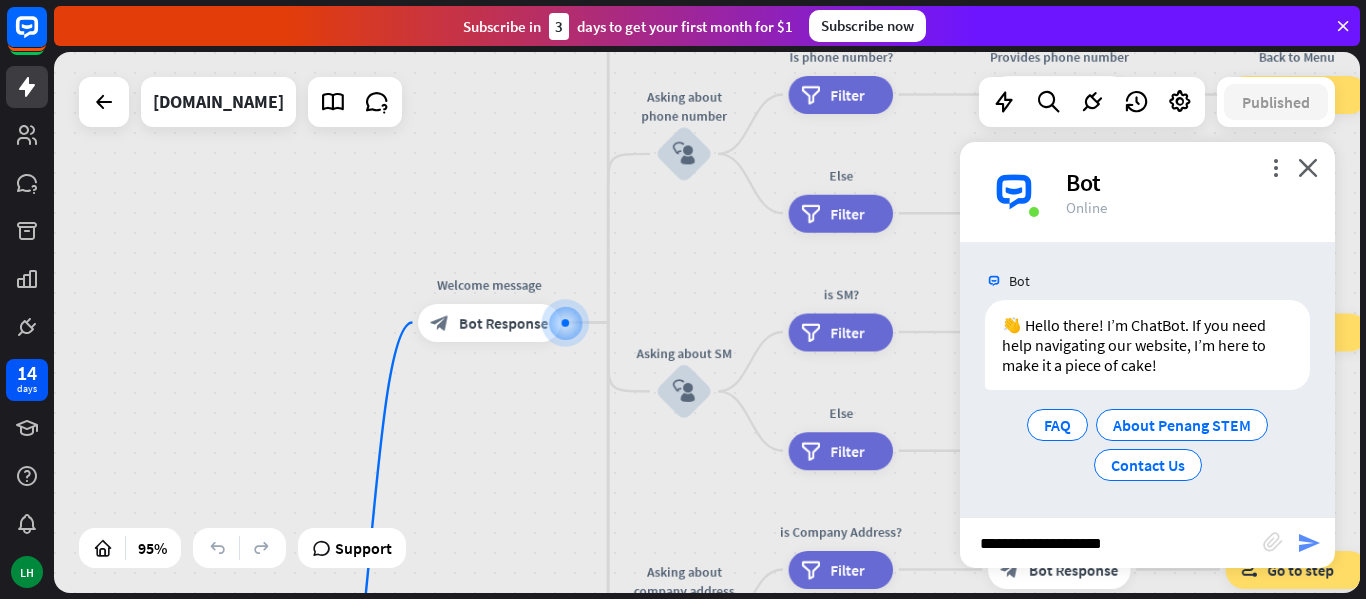 type on "**********" 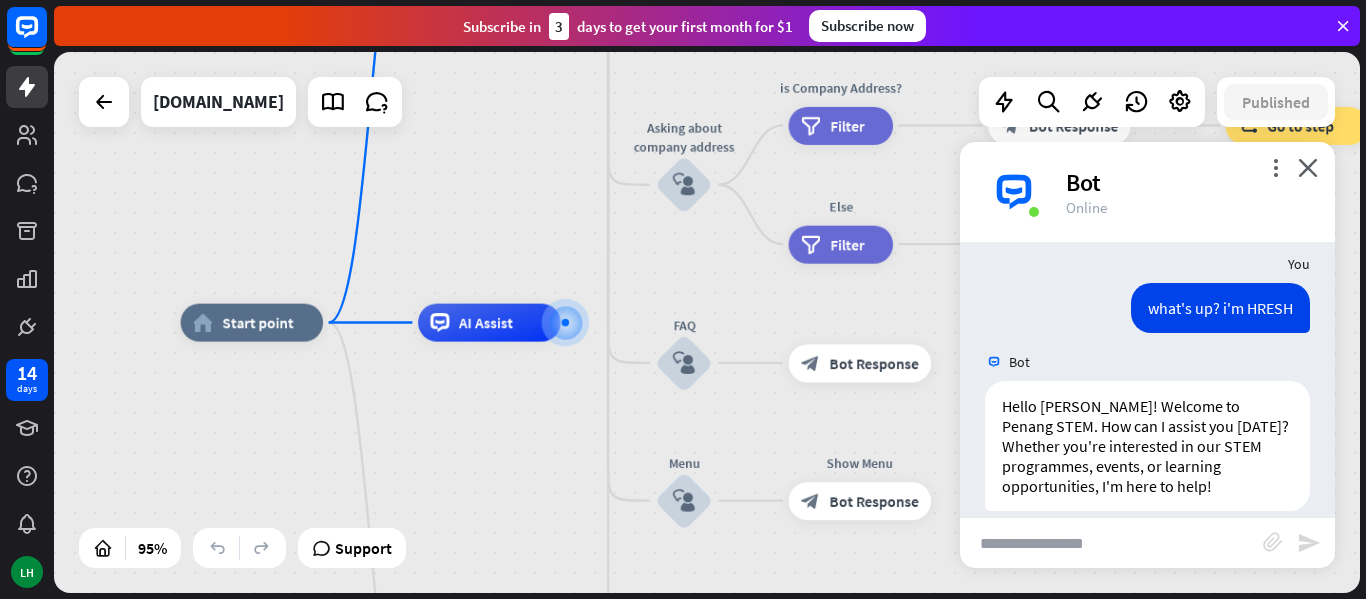 scroll, scrollTop: 179, scrollLeft: 0, axis: vertical 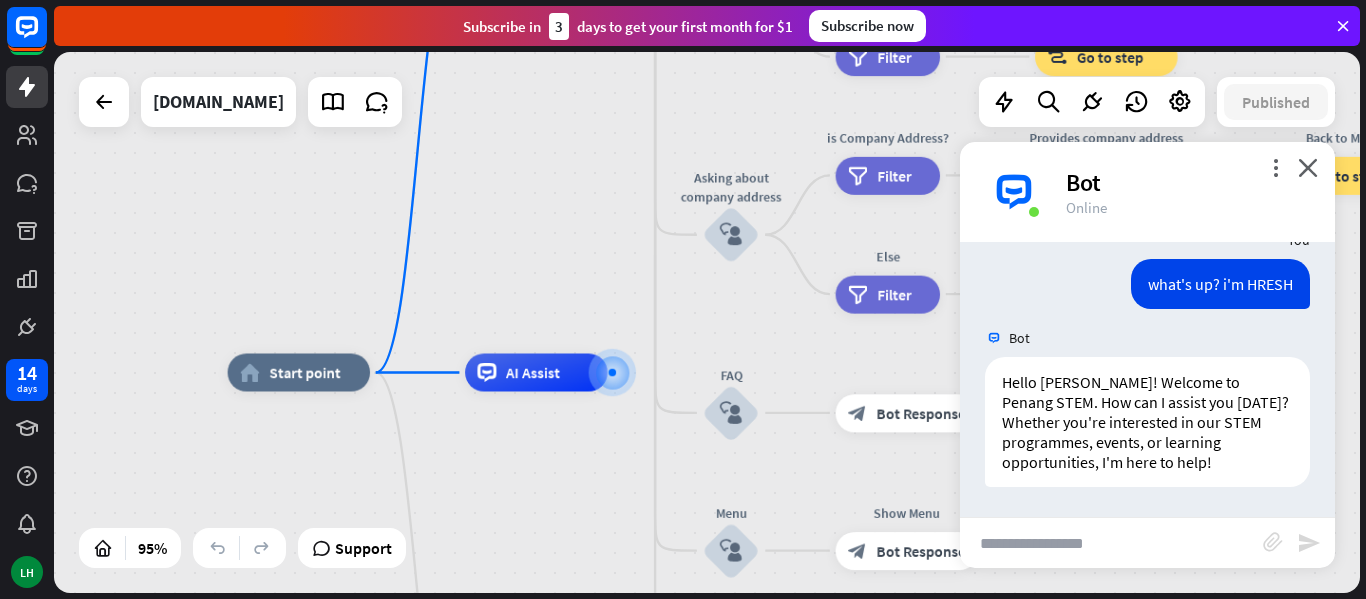 drag, startPoint x: 491, startPoint y: 216, endPoint x: 538, endPoint y: 266, distance: 68.622154 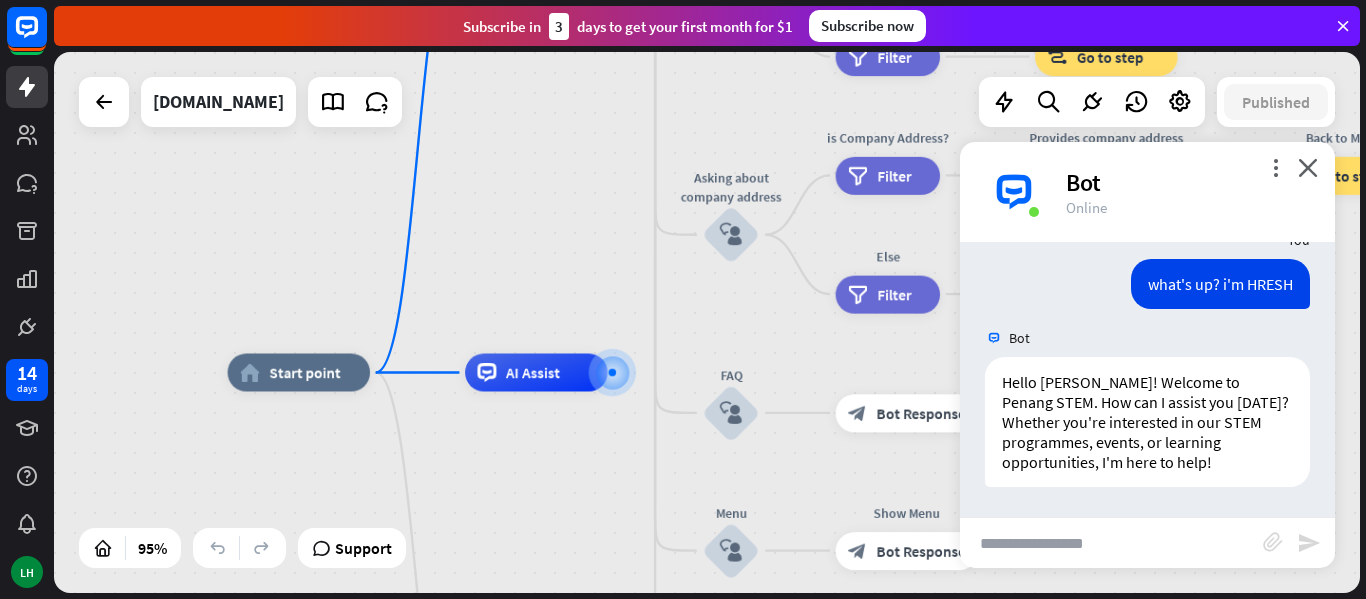 click on "home_2   Start point                 Welcome message   block_bot_response   Bot Response                 About us   block_user_input                 Provide company information   block_bot_response   Bot Response                 Back to Menu   block_user_input                 Was it helpful?   block_bot_response   Bot Response                 Yes   block_user_input                 Thank you!   block_bot_response   Bot Response                 No   block_user_input                 Back to Menu   block_goto   Go to step                 Contact us   block_user_input                 Contact flow   builder_tree   Flow                 Asking about email   block_user_input                   block_goto   Go to step                 Asking about phone number   block_user_input                 Is phone number?   filter   Filter                 Provides phone number   block_bot_response   Bot Response                 Back to Menu   block_goto   Go to step                 Else   filter   Filter" at bounding box center (707, 322) 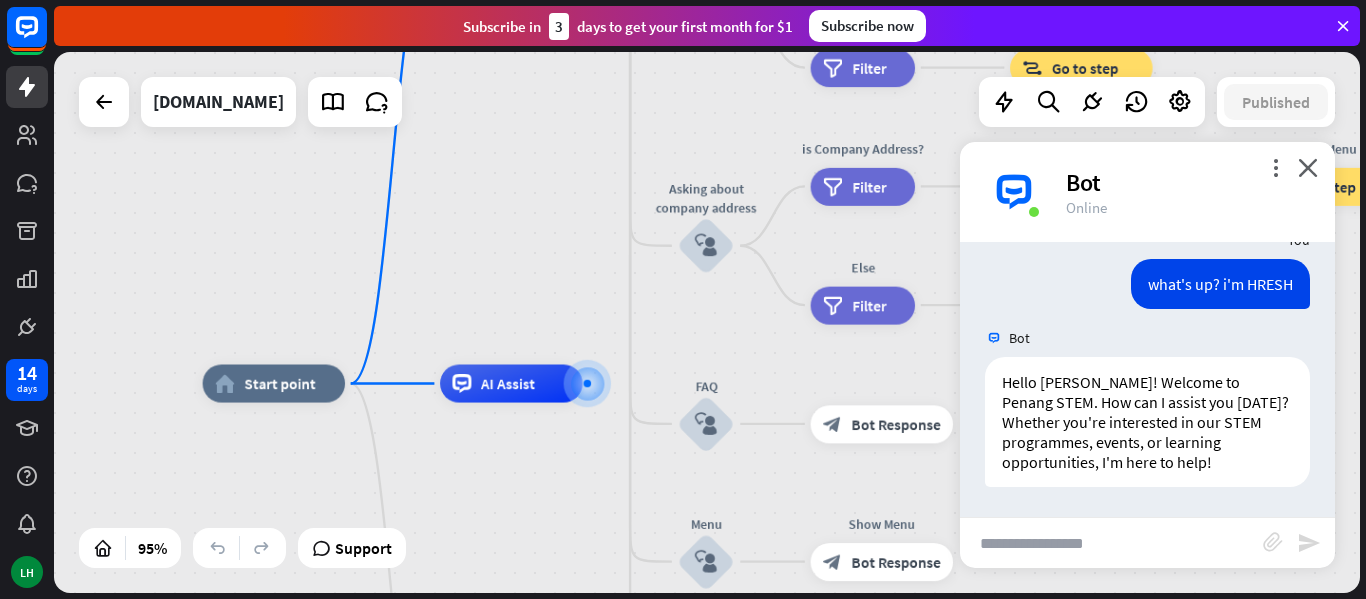 drag, startPoint x: 516, startPoint y: 292, endPoint x: 491, endPoint y: 303, distance: 27.313 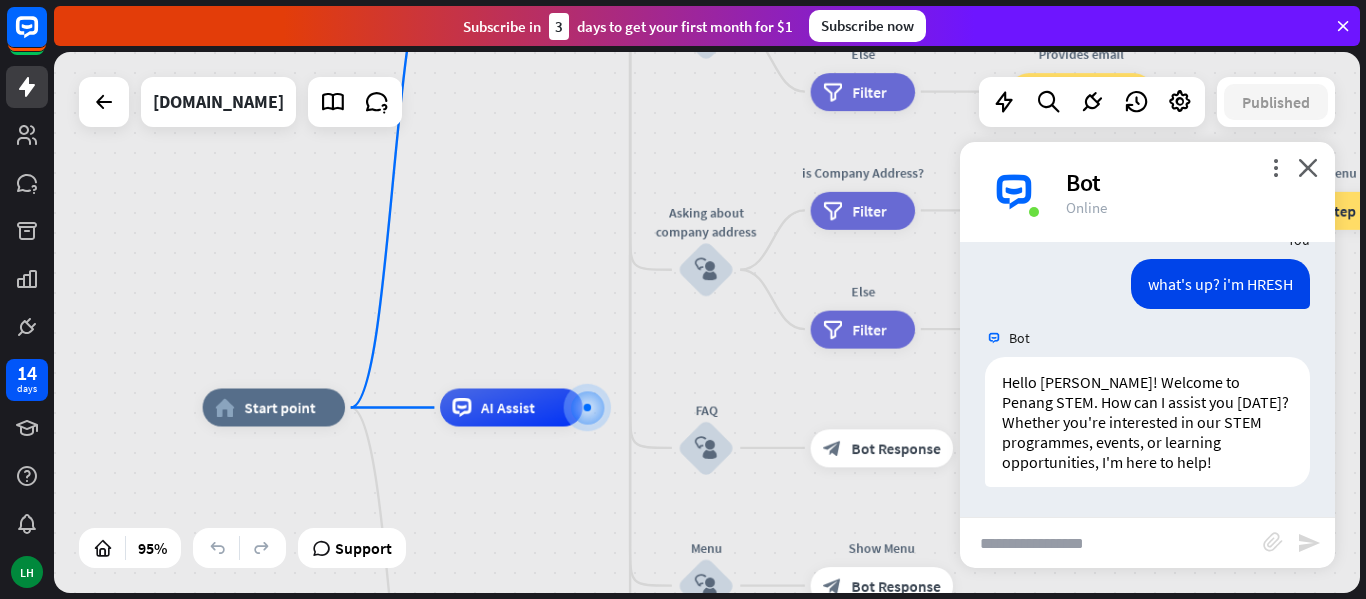 drag, startPoint x: 488, startPoint y: 283, endPoint x: 488, endPoint y: 308, distance: 25 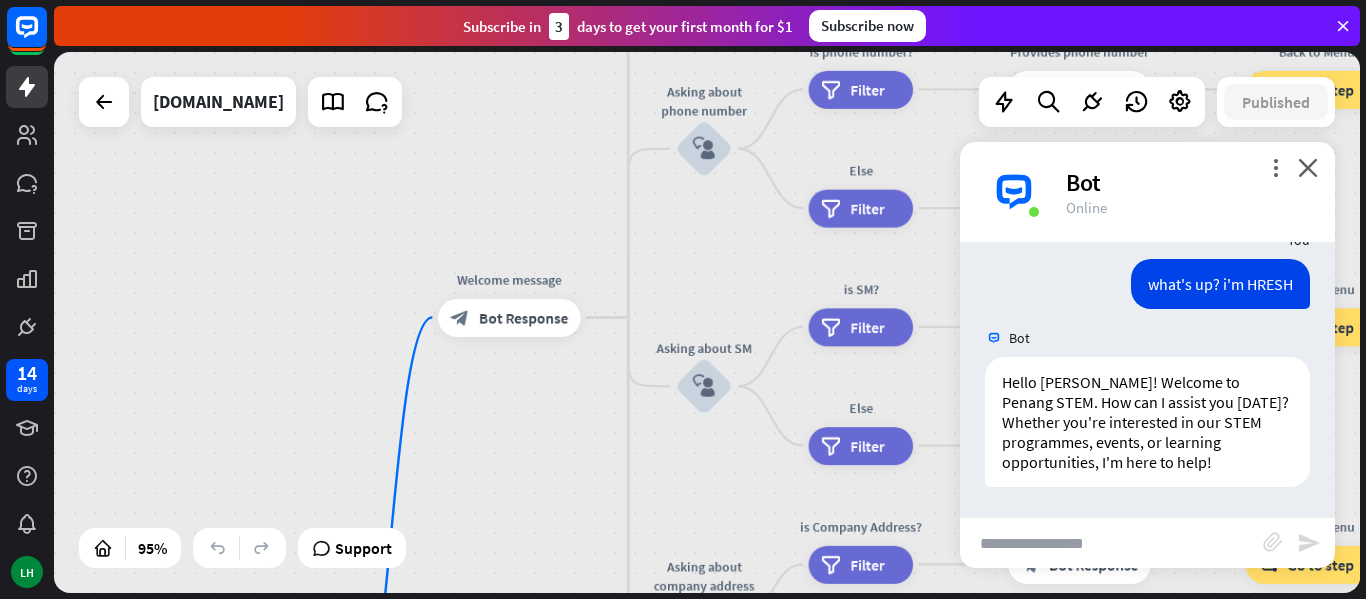 drag, startPoint x: 481, startPoint y: 257, endPoint x: 482, endPoint y: 587, distance: 330.00153 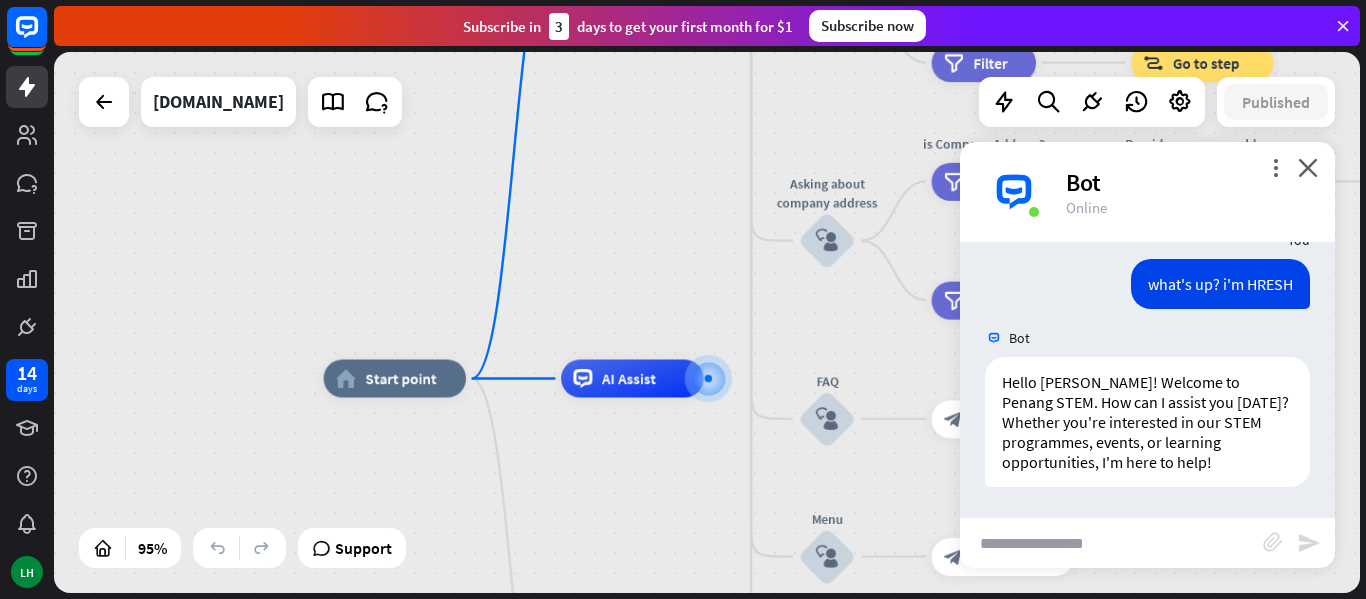 drag, startPoint x: 472, startPoint y: 337, endPoint x: 603, endPoint y: -31, distance: 390.6213 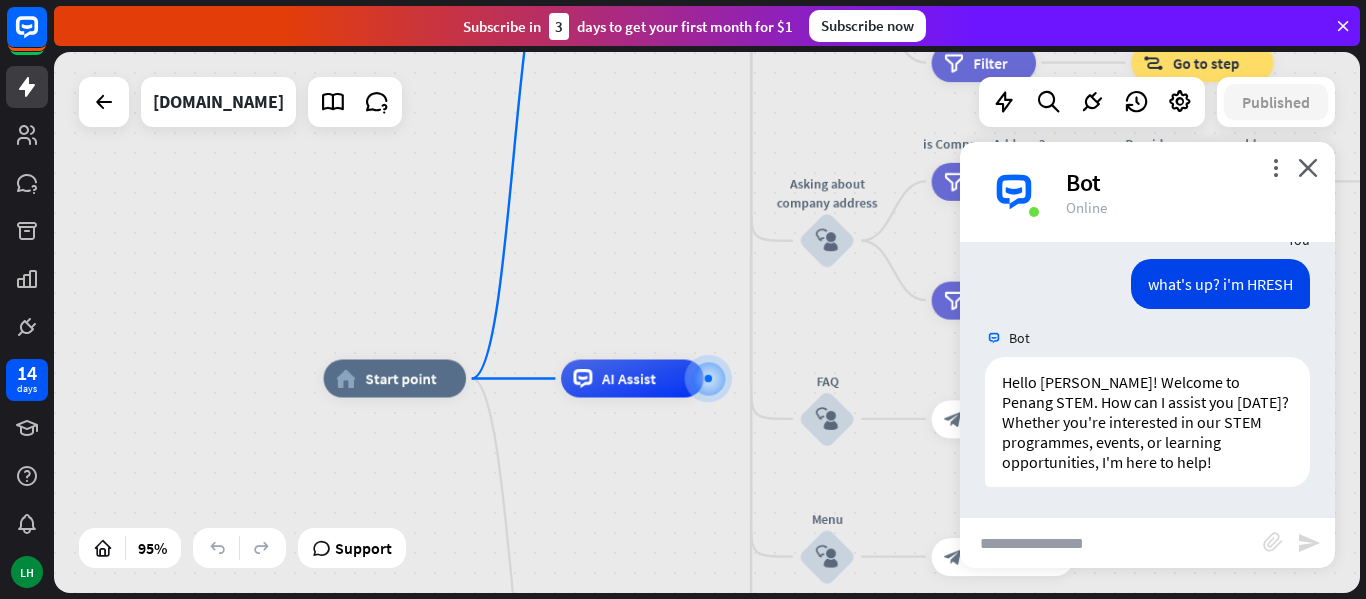 click on "14   days
LH
close
Product Help
First steps   Get started with ChatBot       Help Center   Follow step-by-step tutorials       Academy   Level up your skill set       Contact us   Connect with our Product Experts
Subscribe in
3
days
to get your first month for $1
Subscribe now                         home_2   Start point                 Welcome message   block_bot_response   Bot Response                 About us   block_user_input                 Provide company information   block_bot_response   Bot Response                 Back to Menu   block_user_input                 Was it helpful?   block_bot_response" at bounding box center [683, 299] 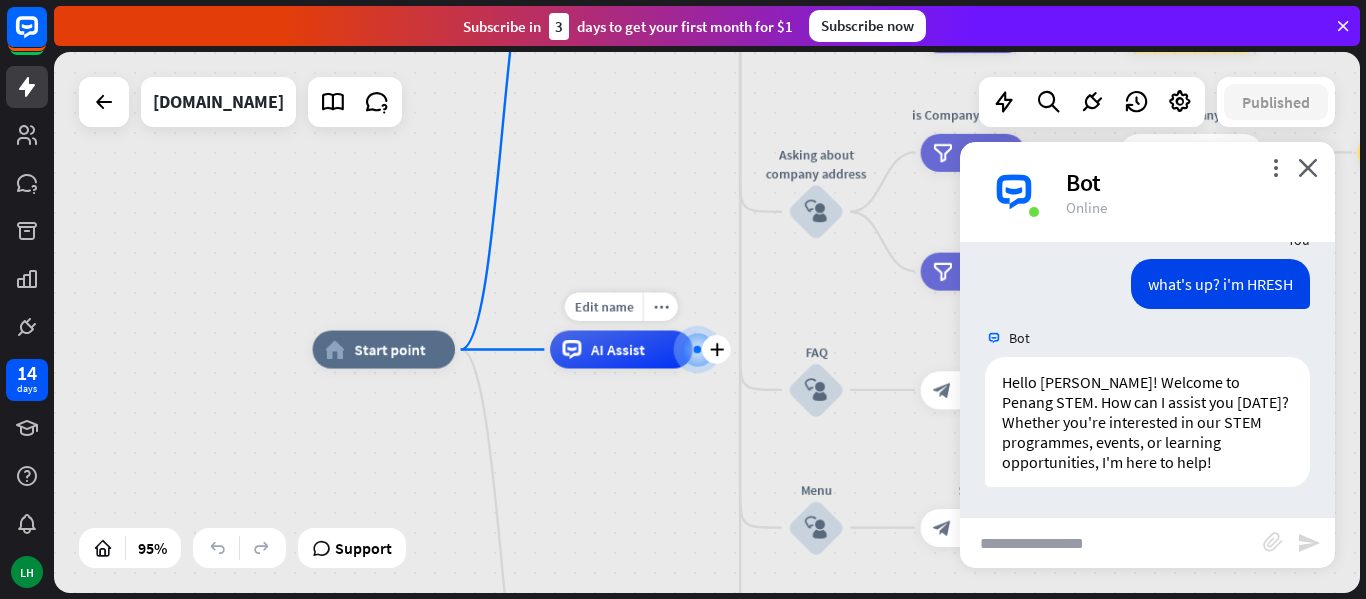 drag, startPoint x: 658, startPoint y: 403, endPoint x: 636, endPoint y: 374, distance: 36.40055 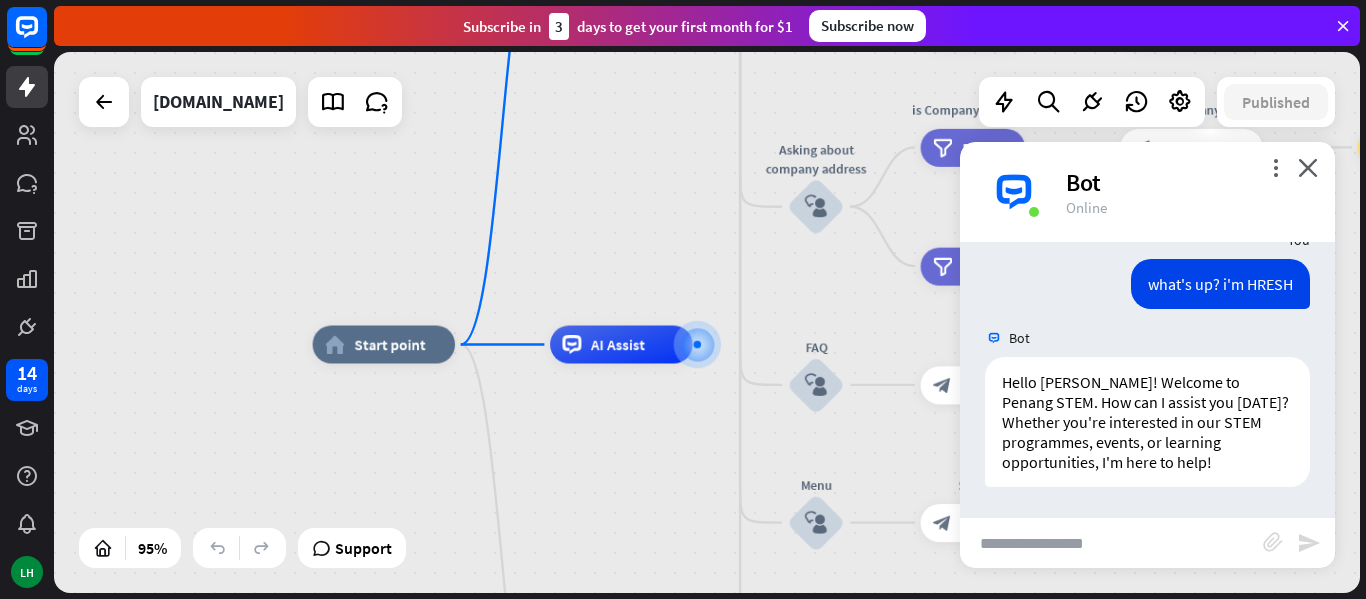 click at bounding box center [1111, 543] 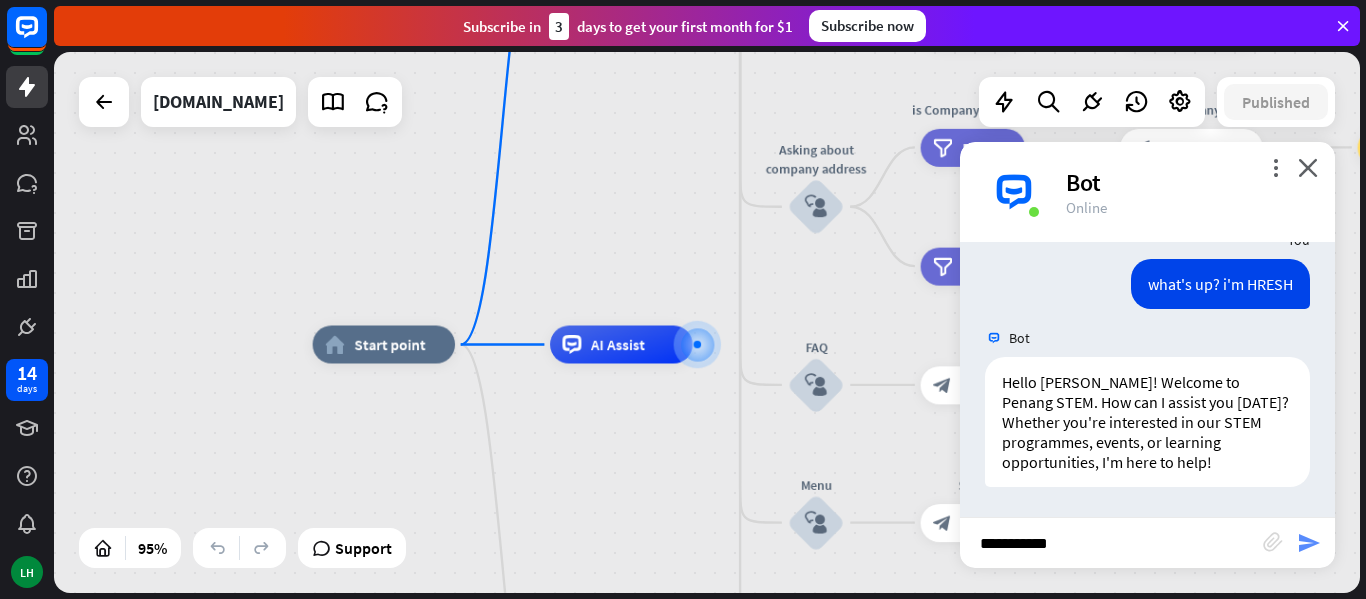 type on "**********" 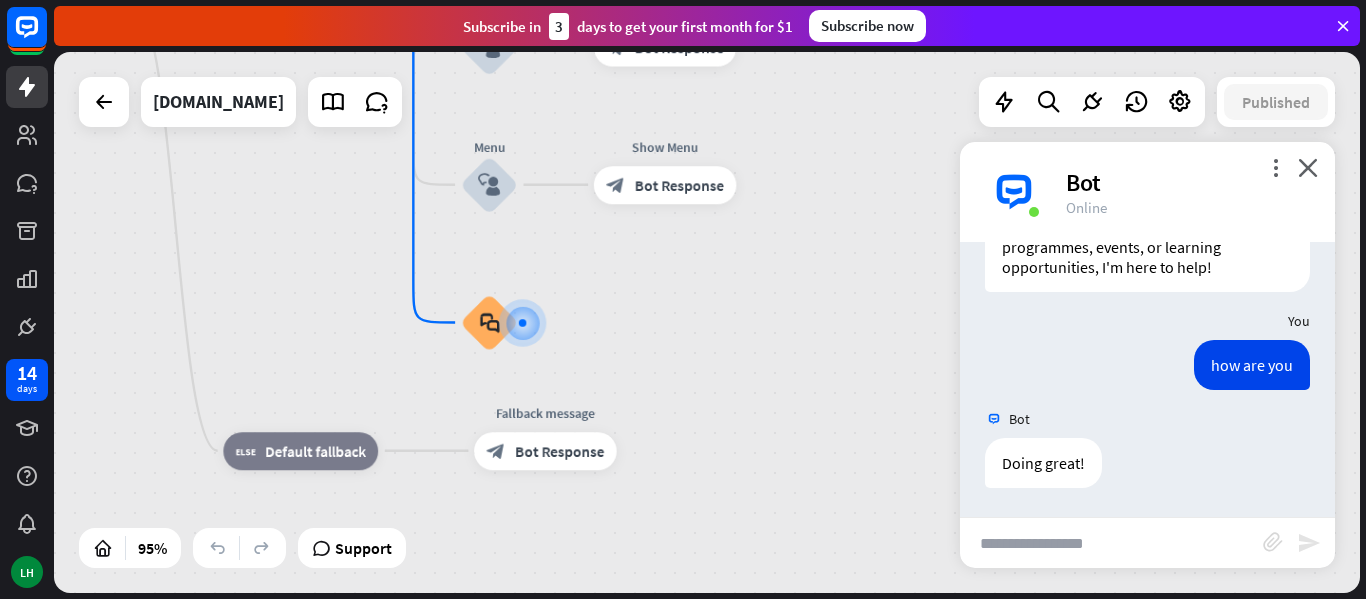 scroll, scrollTop: 375, scrollLeft: 0, axis: vertical 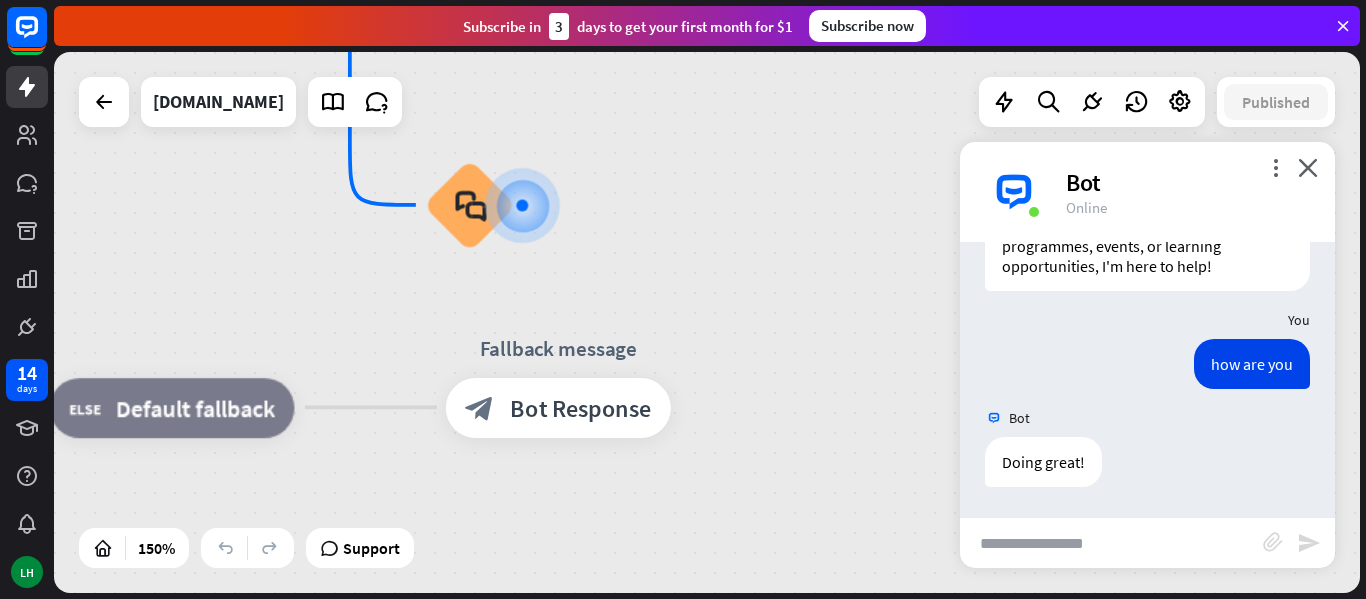 drag, startPoint x: 425, startPoint y: 250, endPoint x: 761, endPoint y: 371, distance: 357.12323 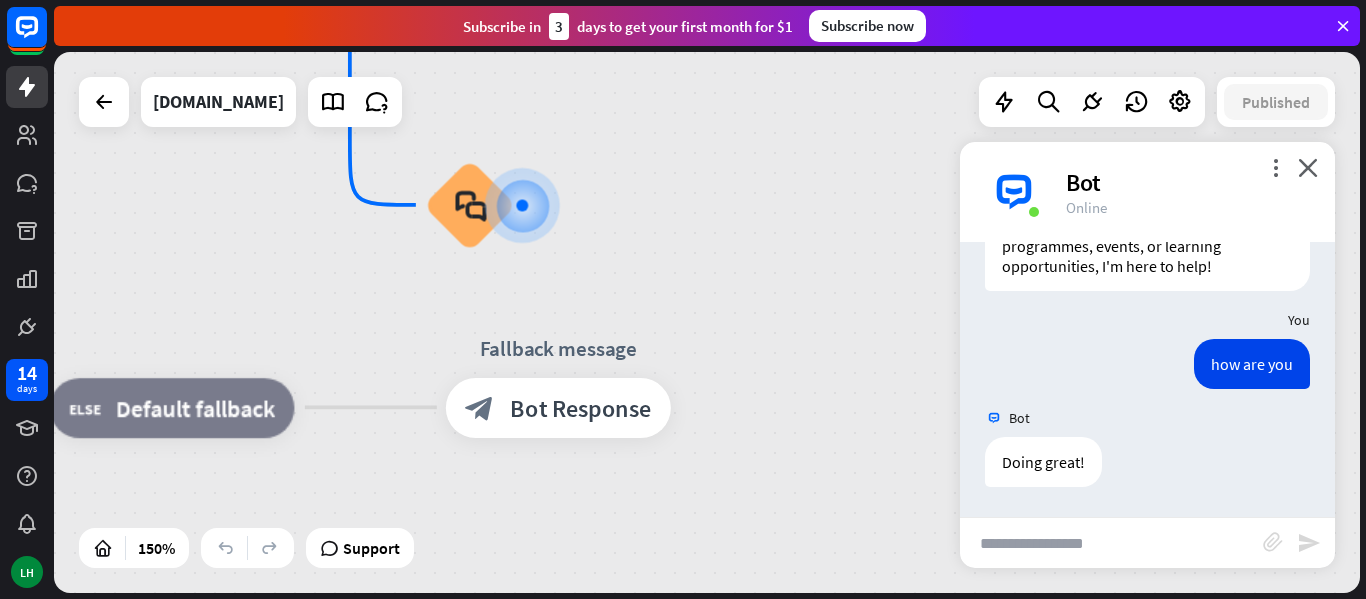 click on "home_2   Start point                 Welcome message   block_bot_response   Bot Response                 About us   block_user_input                 Provide company information   block_bot_response   Bot Response                 Back to Menu   block_user_input                 Was it helpful?   block_bot_response   Bot Response                 Yes   block_user_input                 Thank you!   block_bot_response   Bot Response                 No   block_user_input                 Back to Menu   block_goto   Go to step                 Contact us   block_user_input                 Contact flow   builder_tree   Flow                 Asking about email   block_user_input                   block_goto   Go to step                 Asking about phone number   block_user_input                 Is phone number?   filter   Filter                 Provides phone number   block_bot_response   Bot Response                 Back to Menu   block_goto   Go to step                 Else   filter   Filter" at bounding box center [654, 112] 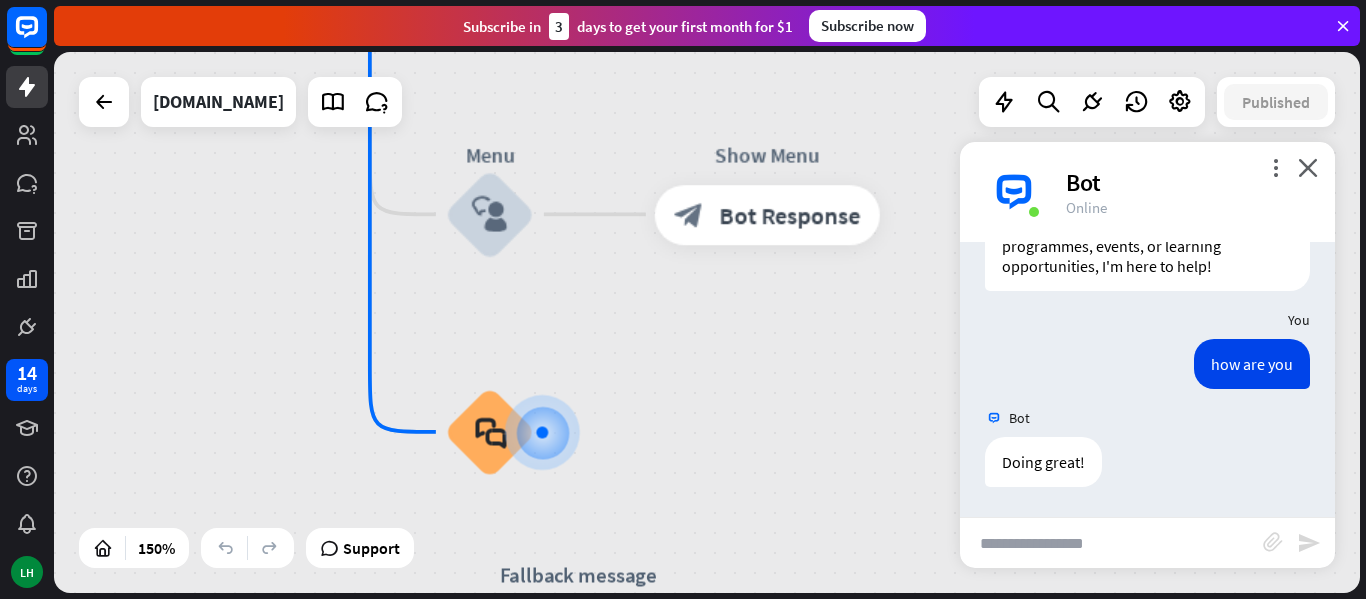 drag, startPoint x: 742, startPoint y: 247, endPoint x: 762, endPoint y: 474, distance: 227.87935 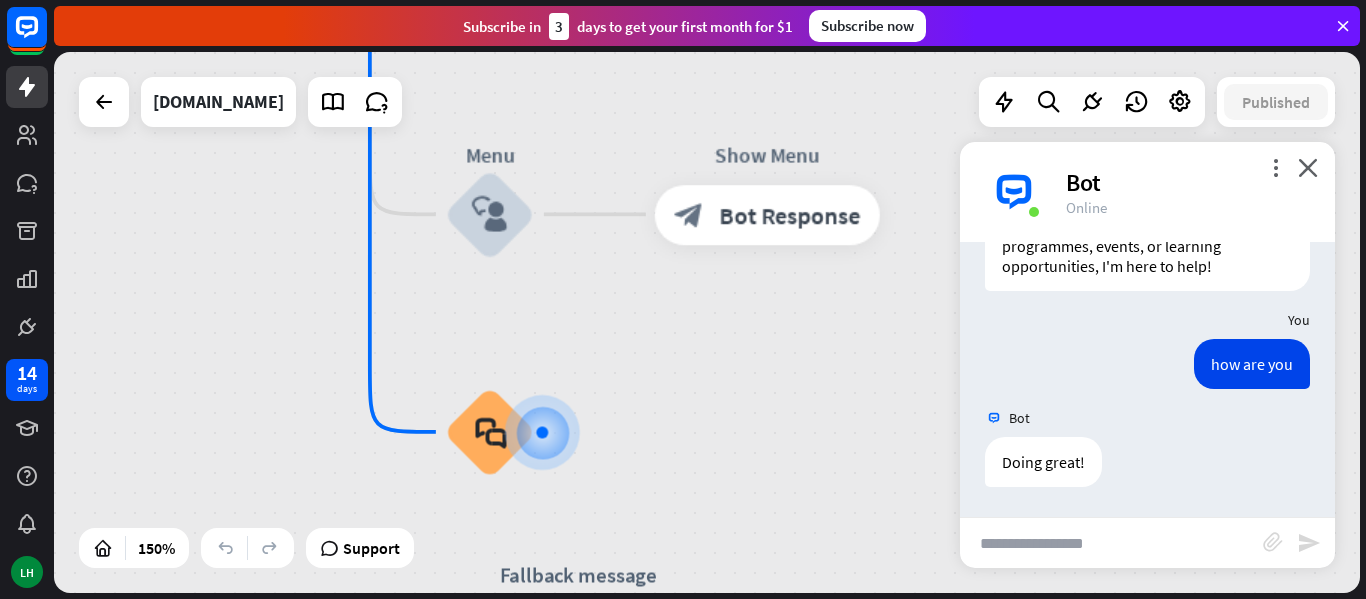 click on "home_2   Start point                 Welcome message   block_bot_response   Bot Response                 About us   block_user_input                 Provide company information   block_bot_response   Bot Response                 Back to Menu   block_user_input                 Was it helpful?   block_bot_response   Bot Response                 Yes   block_user_input                 Thank you!   block_bot_response   Bot Response                 No   block_user_input                 Back to Menu   block_goto   Go to step                 Contact us   block_user_input                 Contact flow   builder_tree   Flow                 Asking about email   block_user_input                   block_goto   Go to step                 Asking about phone number   block_user_input                 Is phone number?   filter   Filter                 Provides phone number   block_bot_response   Bot Response                 Back to Menu   block_goto   Go to step                 Else   filter   Filter" at bounding box center (674, 339) 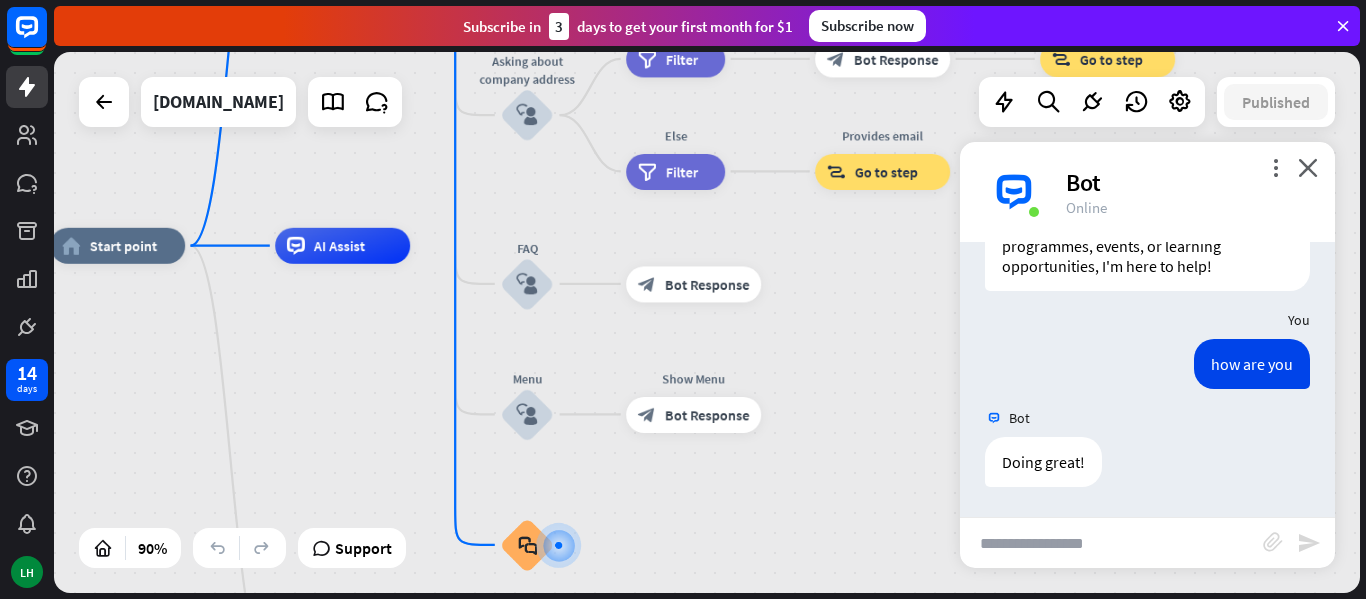 drag, startPoint x: 711, startPoint y: 463, endPoint x: 618, endPoint y: 545, distance: 123.9879 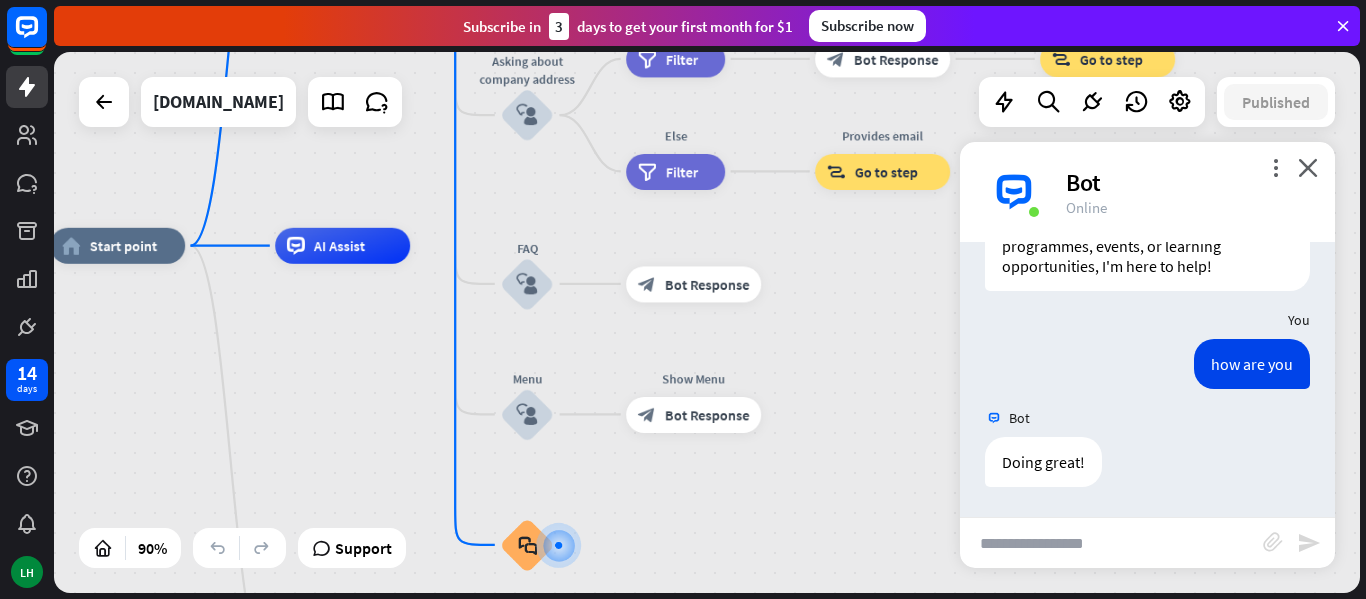 click on "home_2   Start point                 Welcome message   block_bot_response   Bot Response                 About us   block_user_input                 Provide company information   block_bot_response   Bot Response                 Back to Menu   block_user_input                 Was it helpful?   block_bot_response   Bot Response                 Yes   block_user_input                 Thank you!   block_bot_response   Bot Response                 No   block_user_input                 Back to Menu   block_goto   Go to step                 Contact us   block_user_input                 Contact flow   builder_tree   Flow                 Asking about email   block_user_input                   block_goto   Go to step                 Asking about phone number   block_user_input                 Is phone number?   filter   Filter                 Provides phone number   block_bot_response   Bot Response                 Back to Menu   block_goto   Go to step                 Else   filter   Filter" at bounding box center (637, 489) 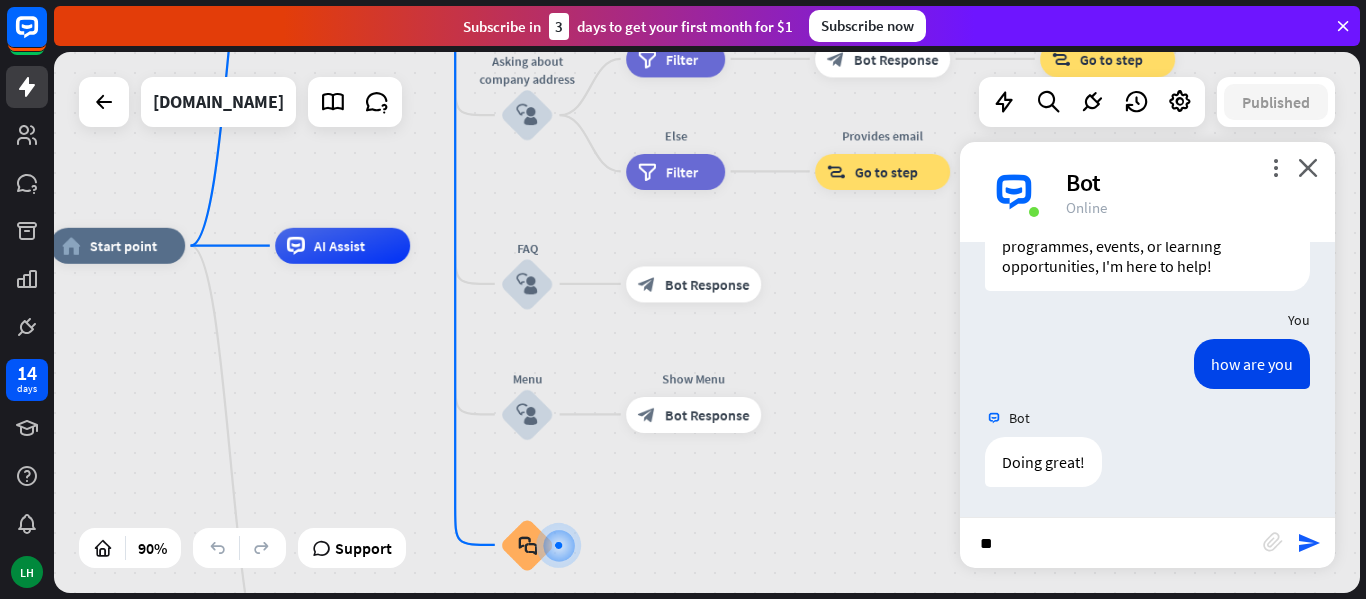 type on "*" 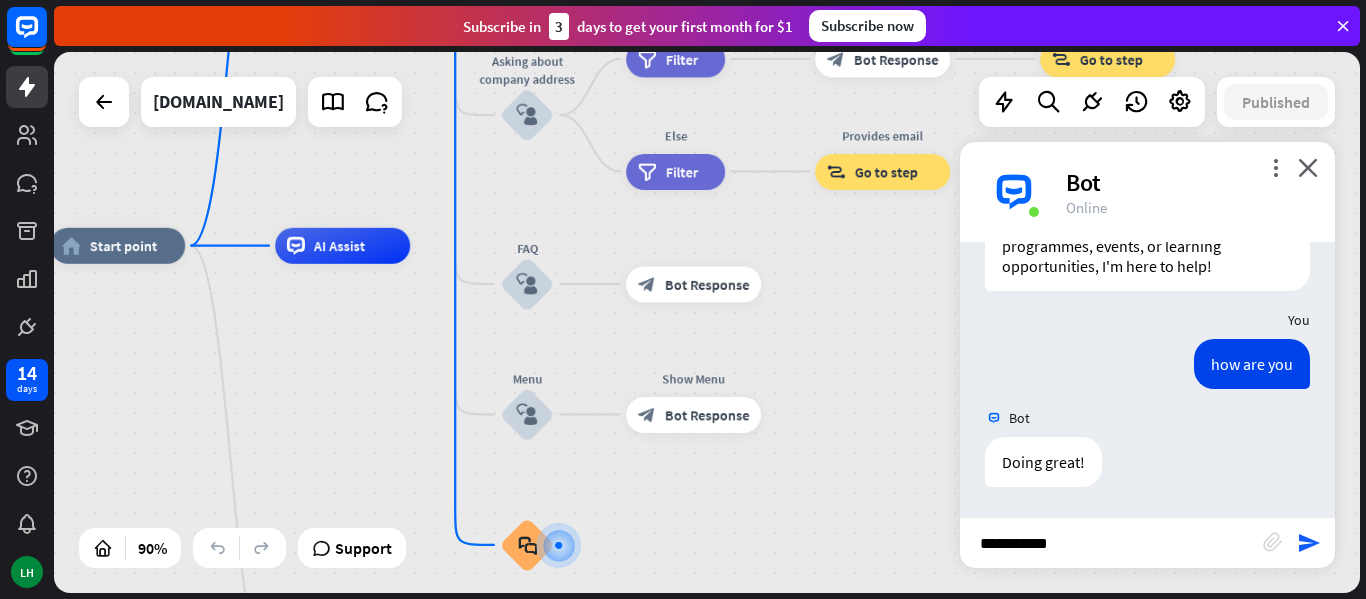 click on "**********" at bounding box center [1111, 543] 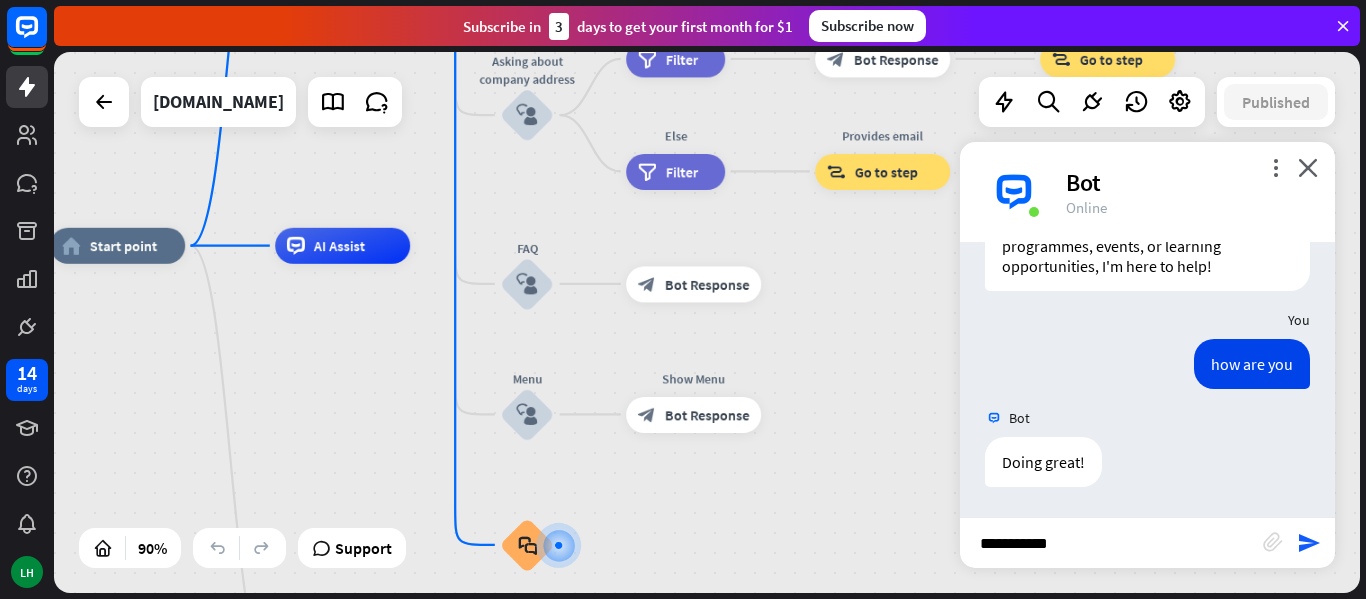 type on "**********" 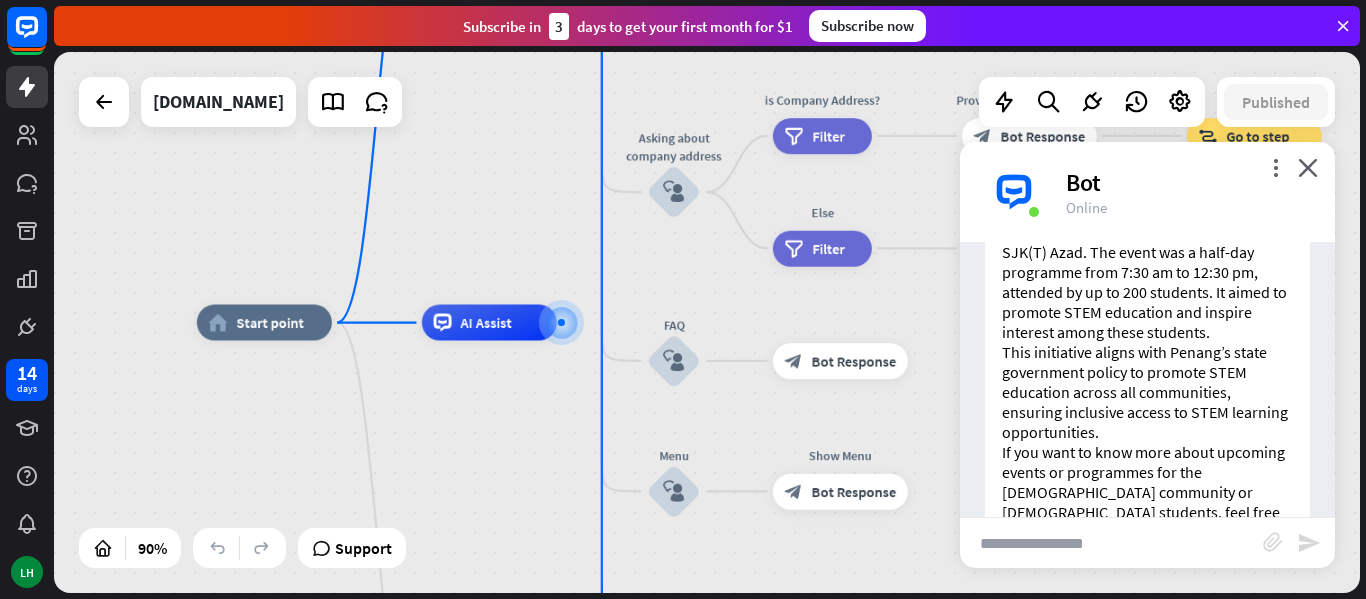 scroll, scrollTop: 931, scrollLeft: 0, axis: vertical 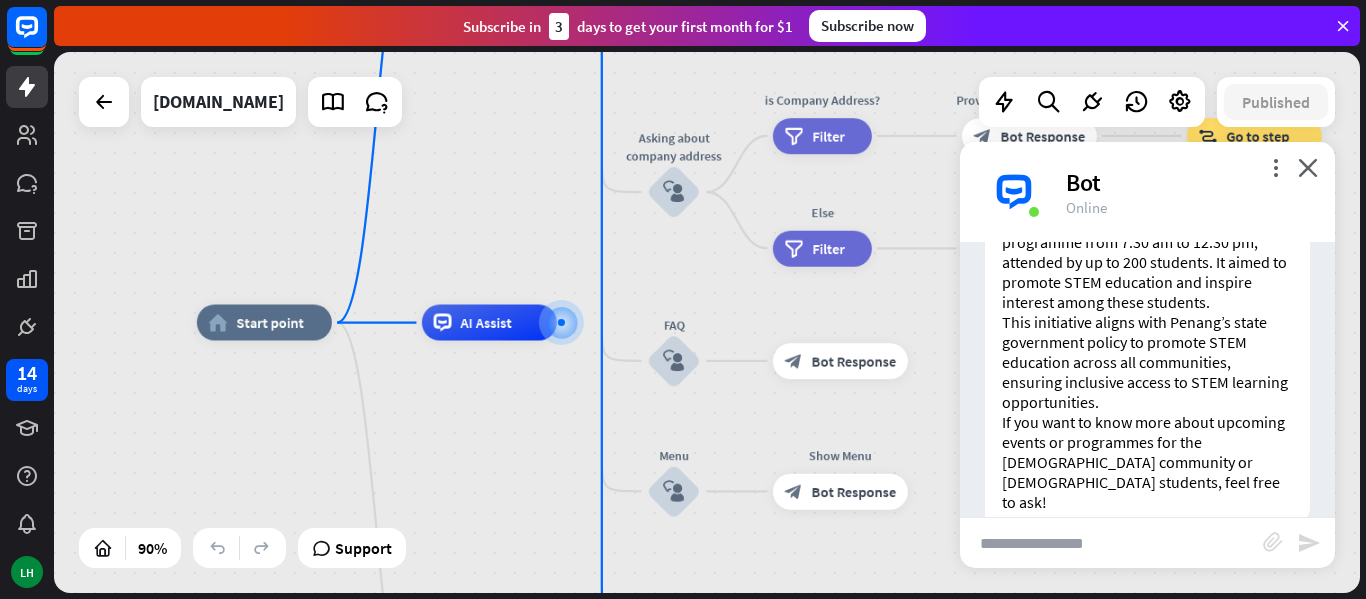 click at bounding box center (1111, 543) 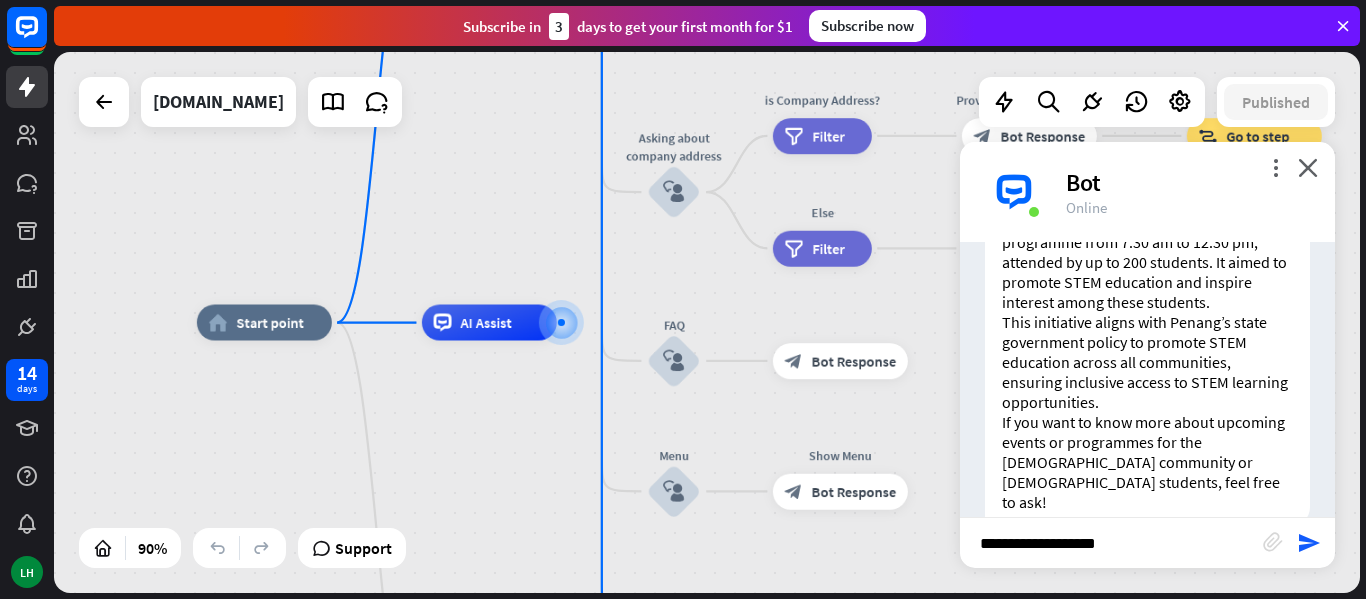 click on "**********" at bounding box center [1111, 543] 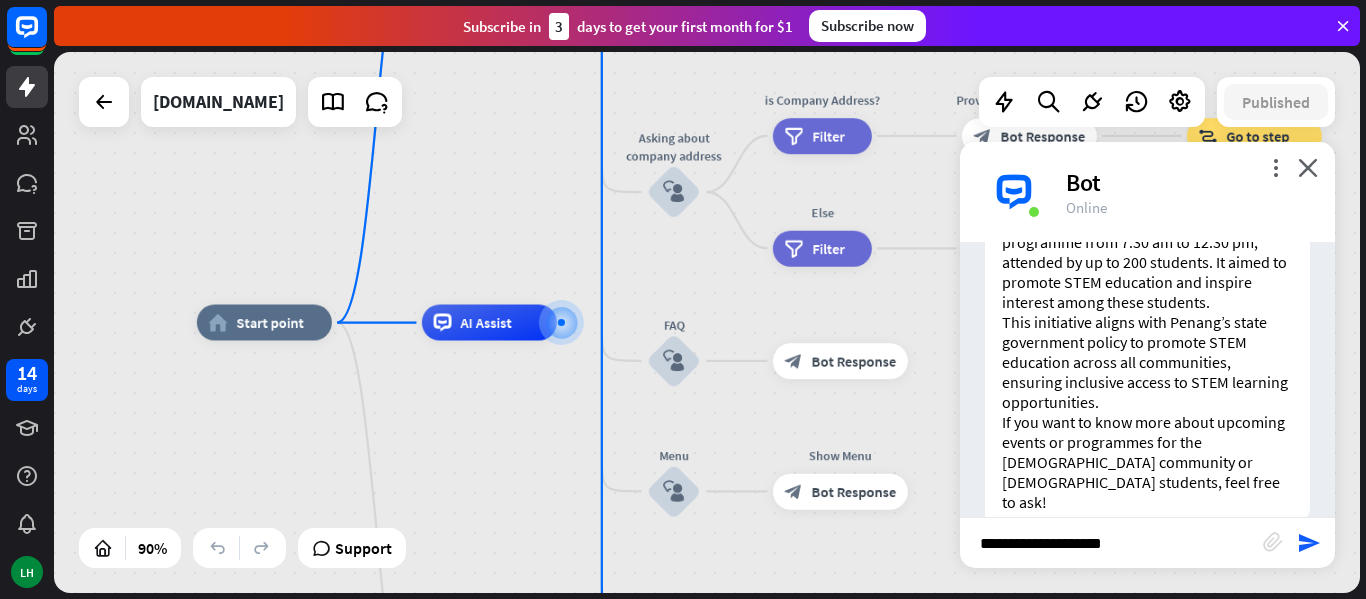 click on "**********" at bounding box center [1111, 543] 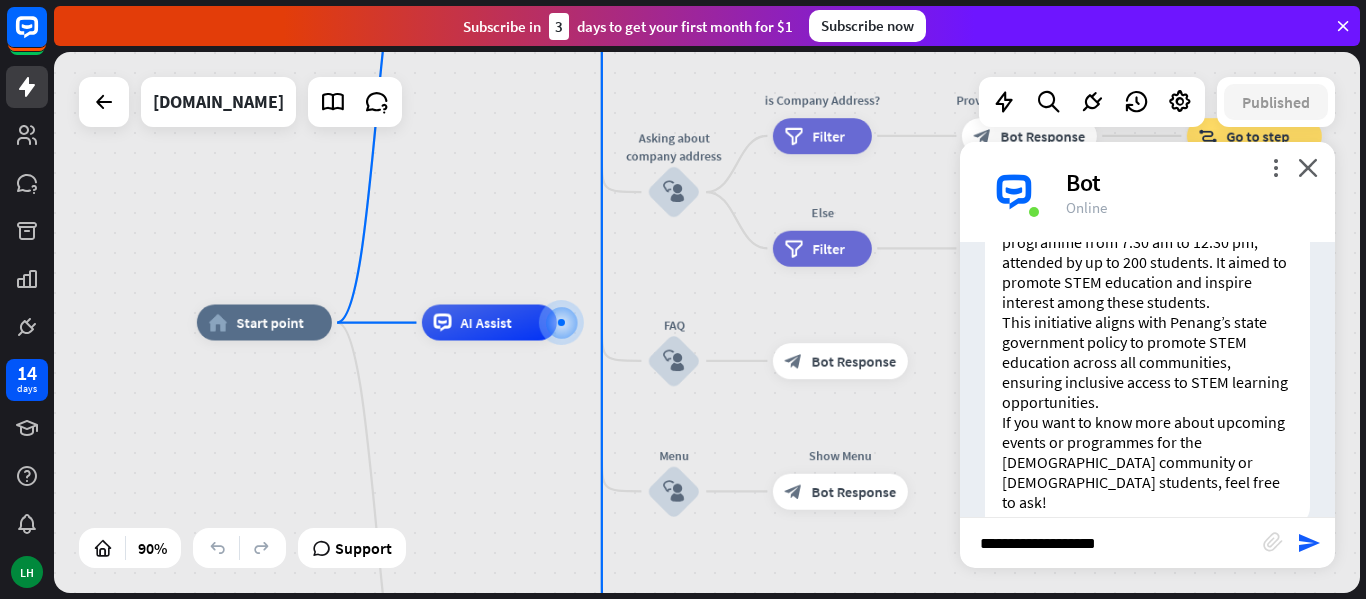 click on "**********" at bounding box center [1111, 543] 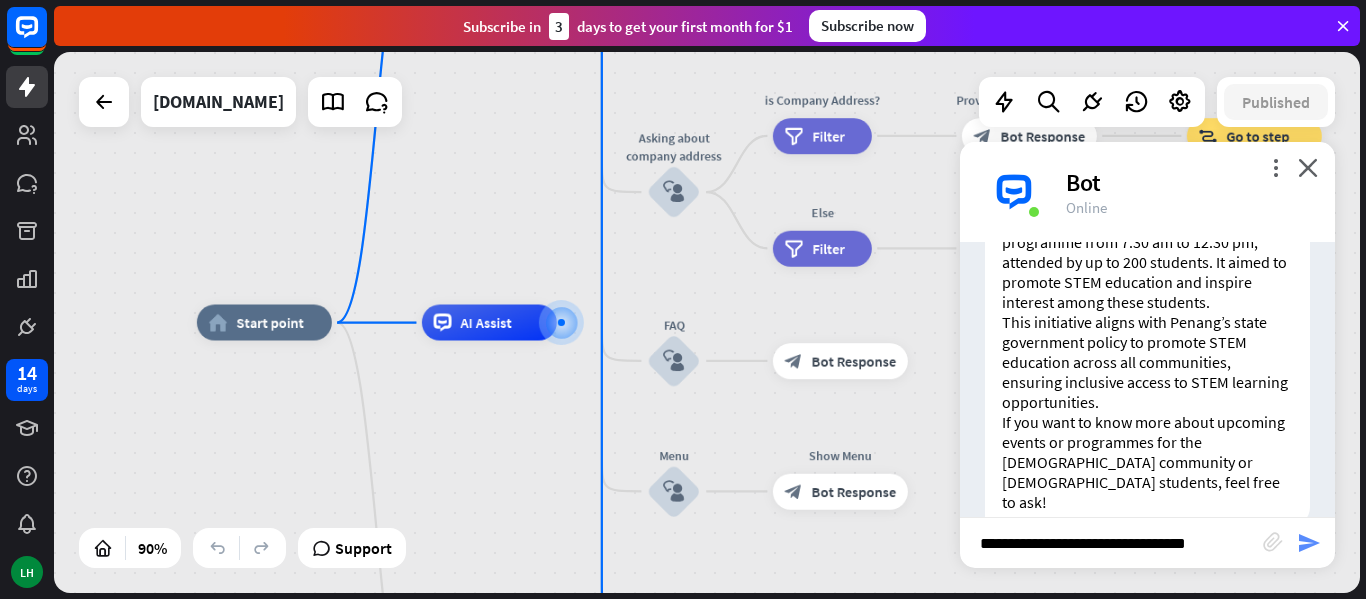 type on "**********" 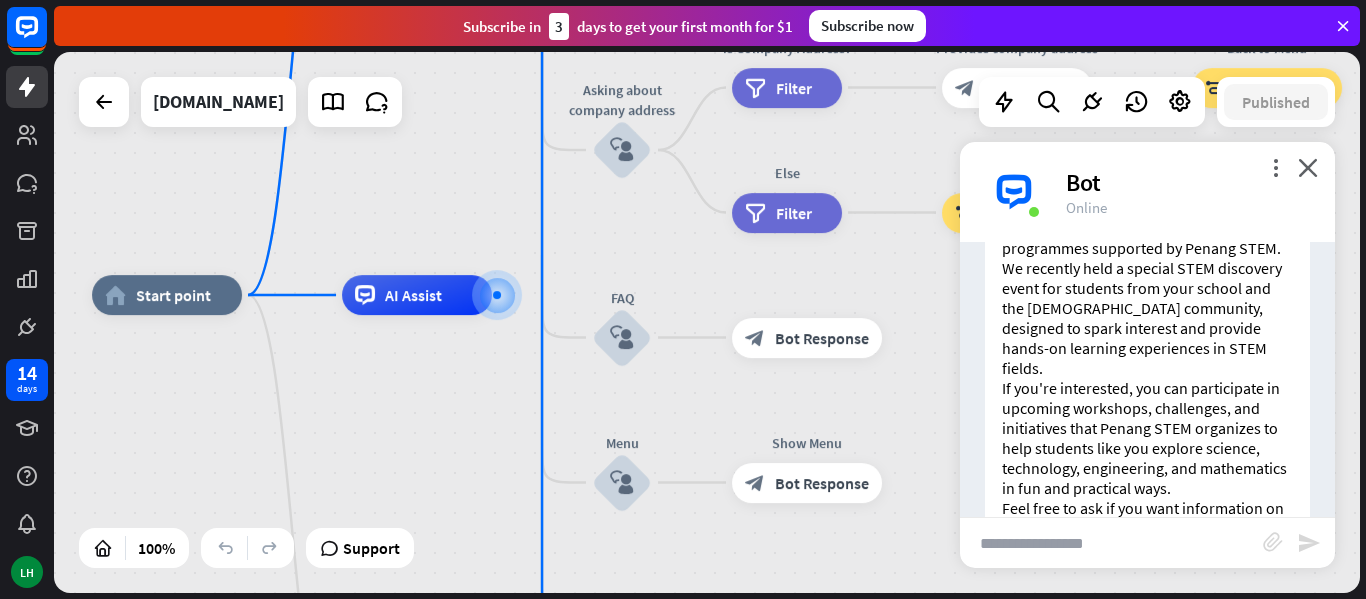 scroll, scrollTop: 1487, scrollLeft: 0, axis: vertical 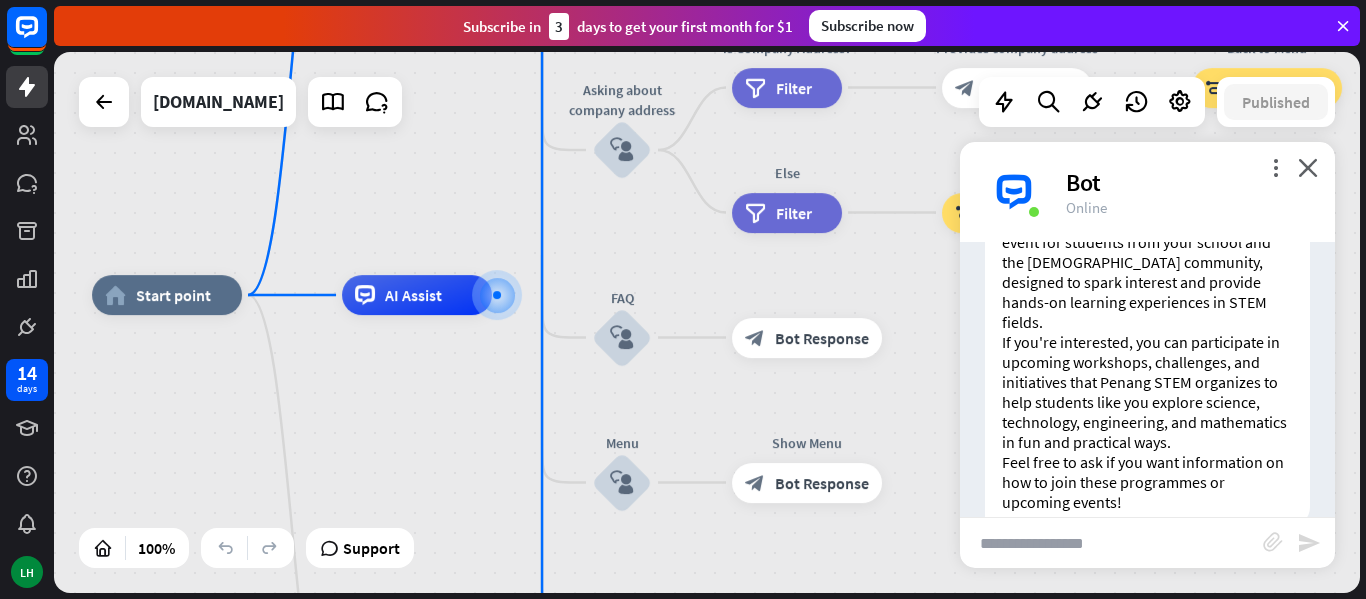 click at bounding box center (1111, 543) 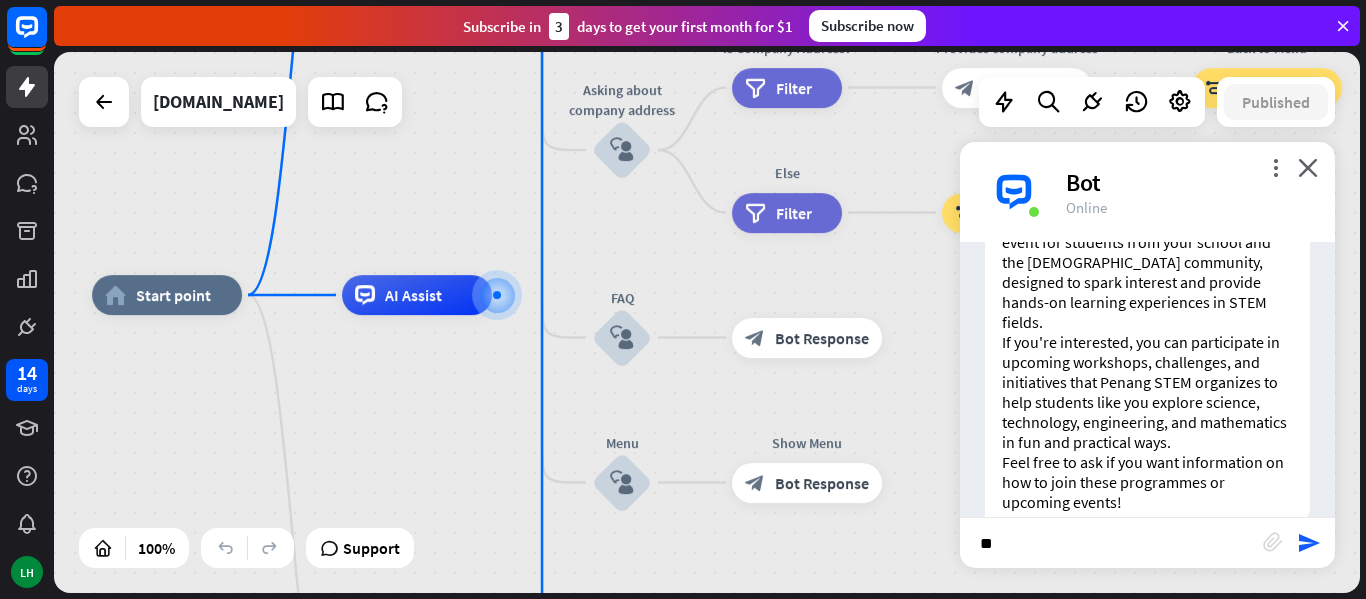 type on "*" 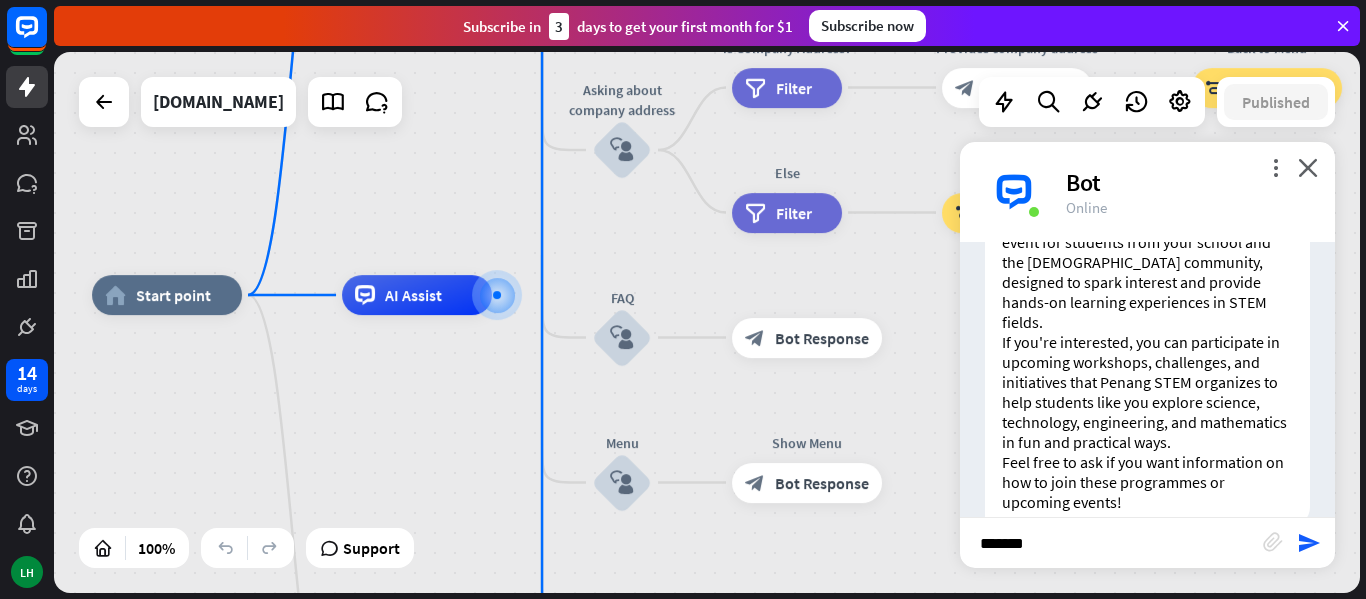 type on "********" 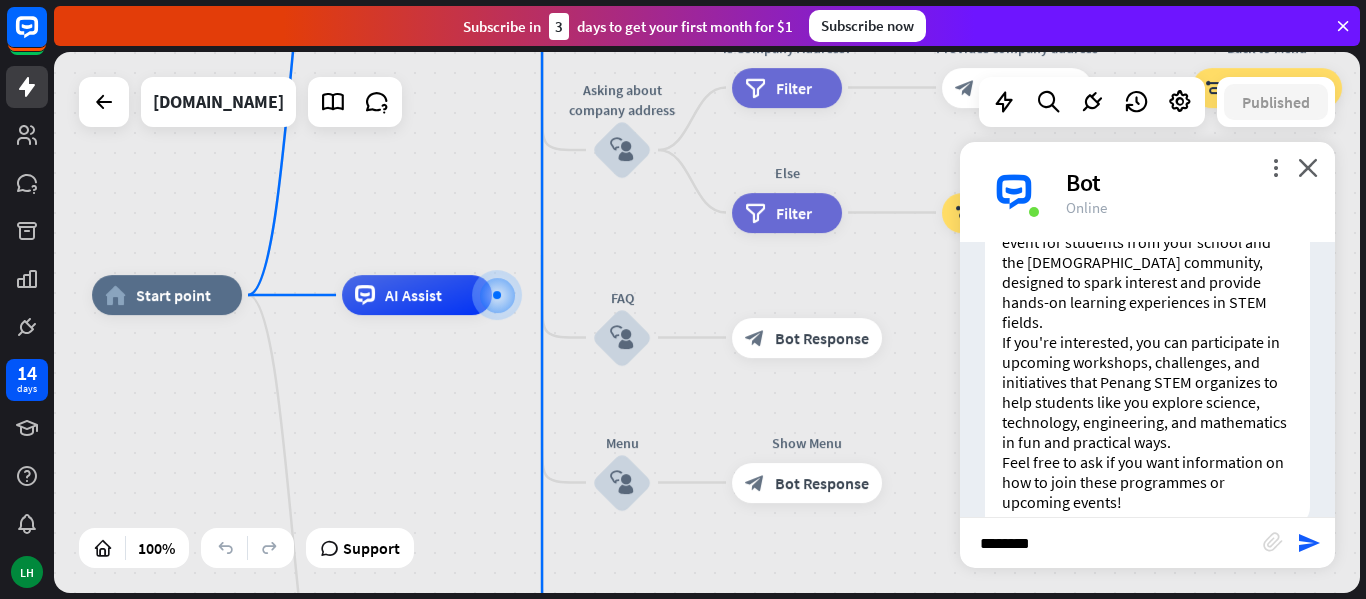 type 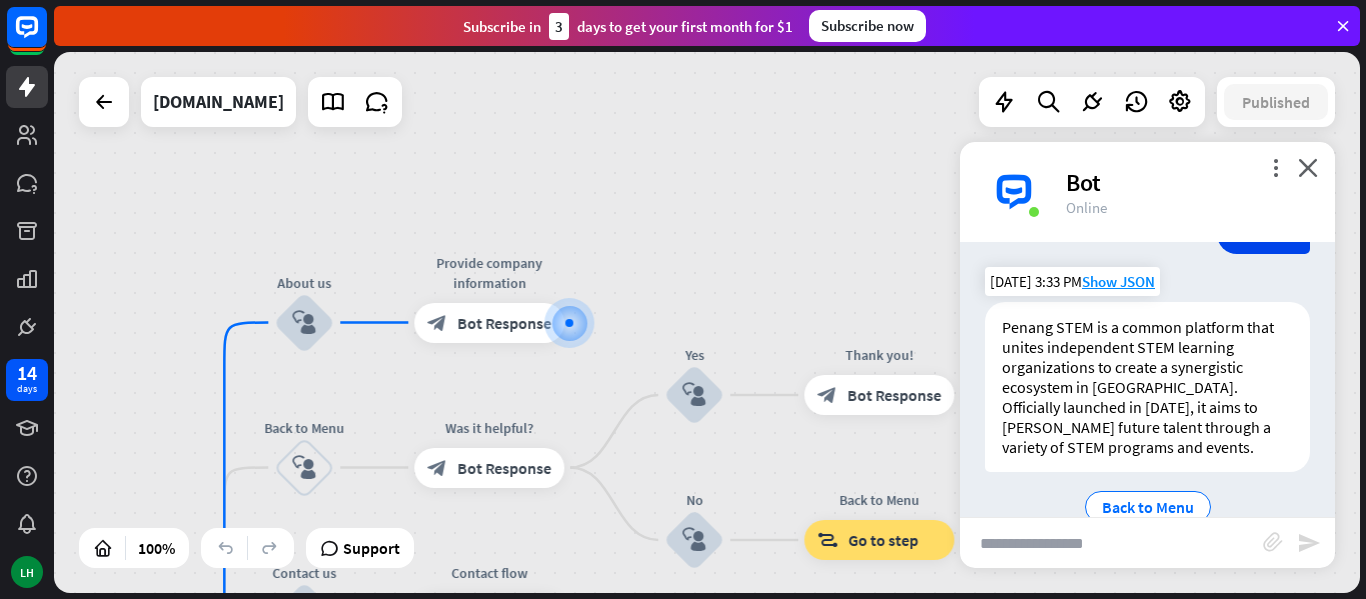 scroll, scrollTop: 1858, scrollLeft: 0, axis: vertical 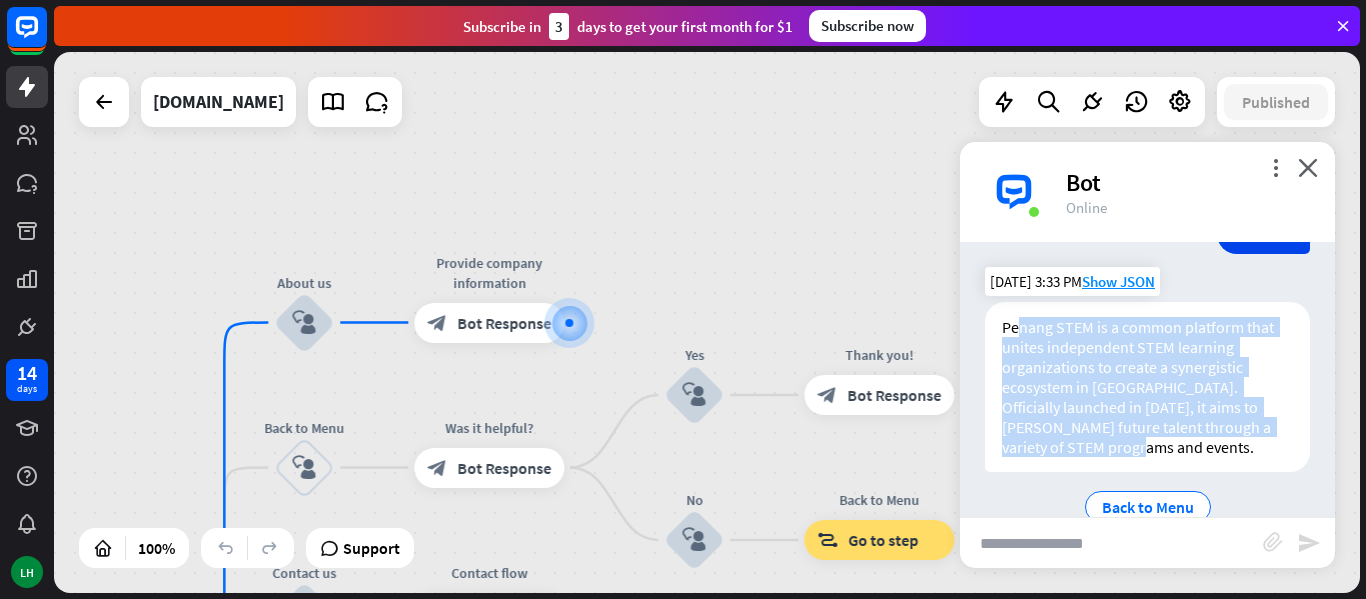 drag, startPoint x: 1018, startPoint y: 287, endPoint x: 1242, endPoint y: 403, distance: 252.25385 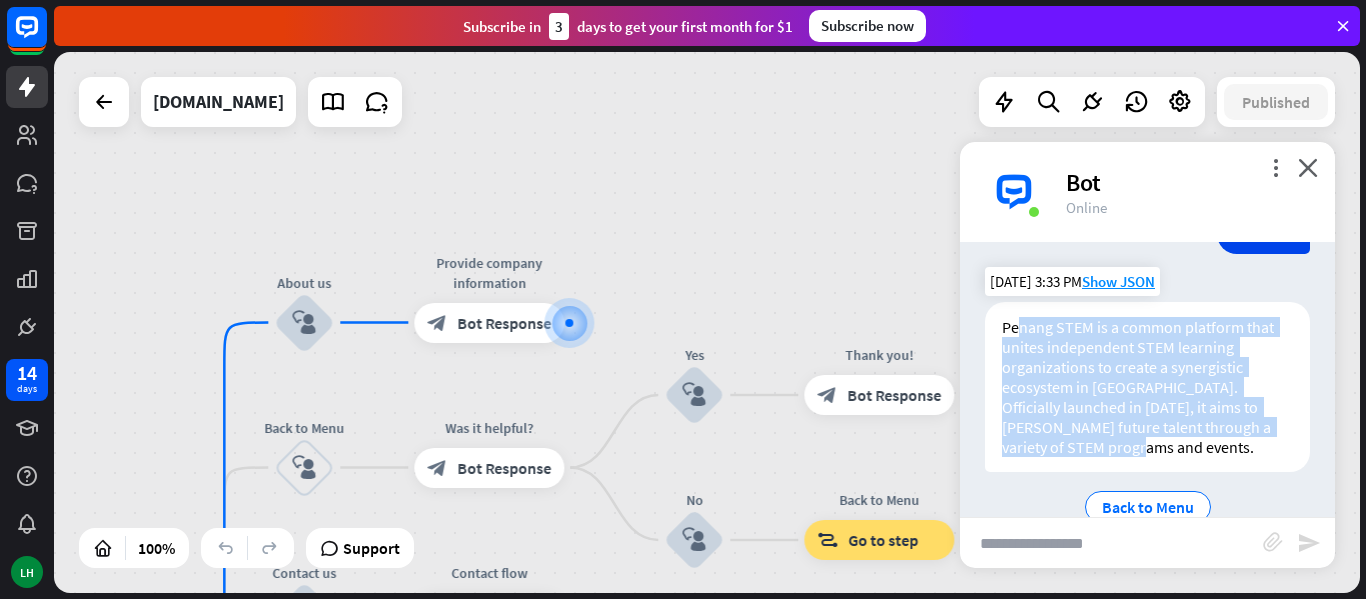 click on "Penang STEM is a common platform that unites independent STEM learning organizations to create a synergistic ecosystem in Penang. Officially launched in July 2017, it aims to foster future talent through a variety of STEM programs and events." at bounding box center (1147, 387) 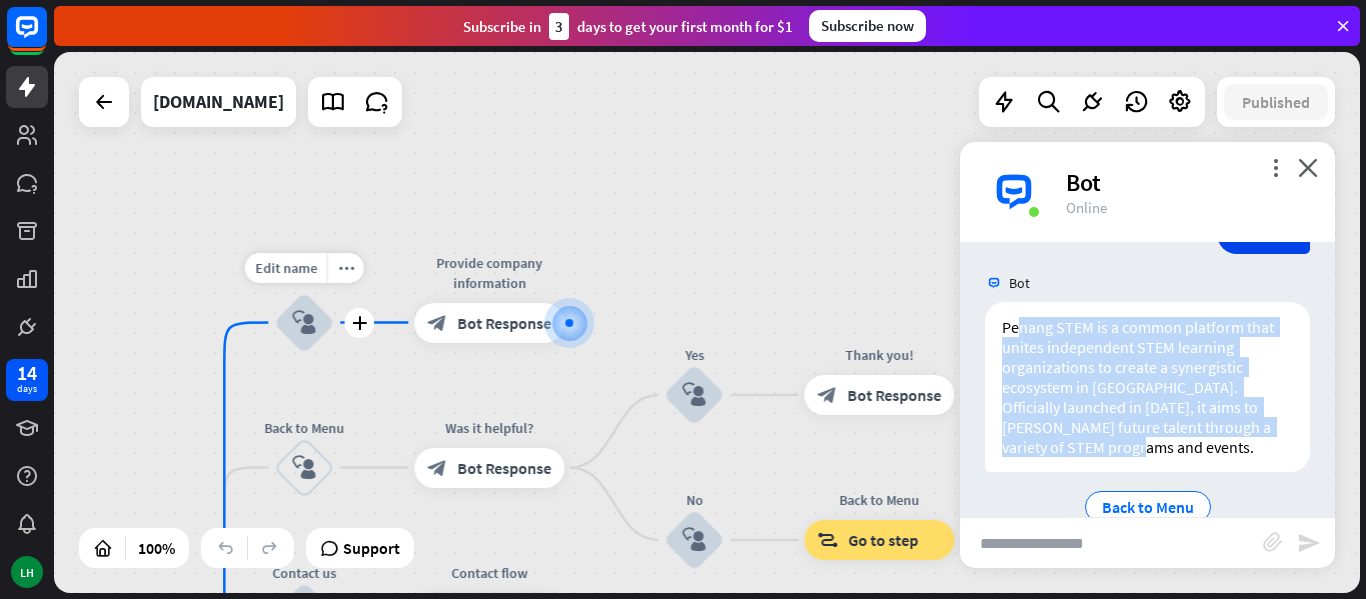 click on "block_user_input" at bounding box center [304, 323] 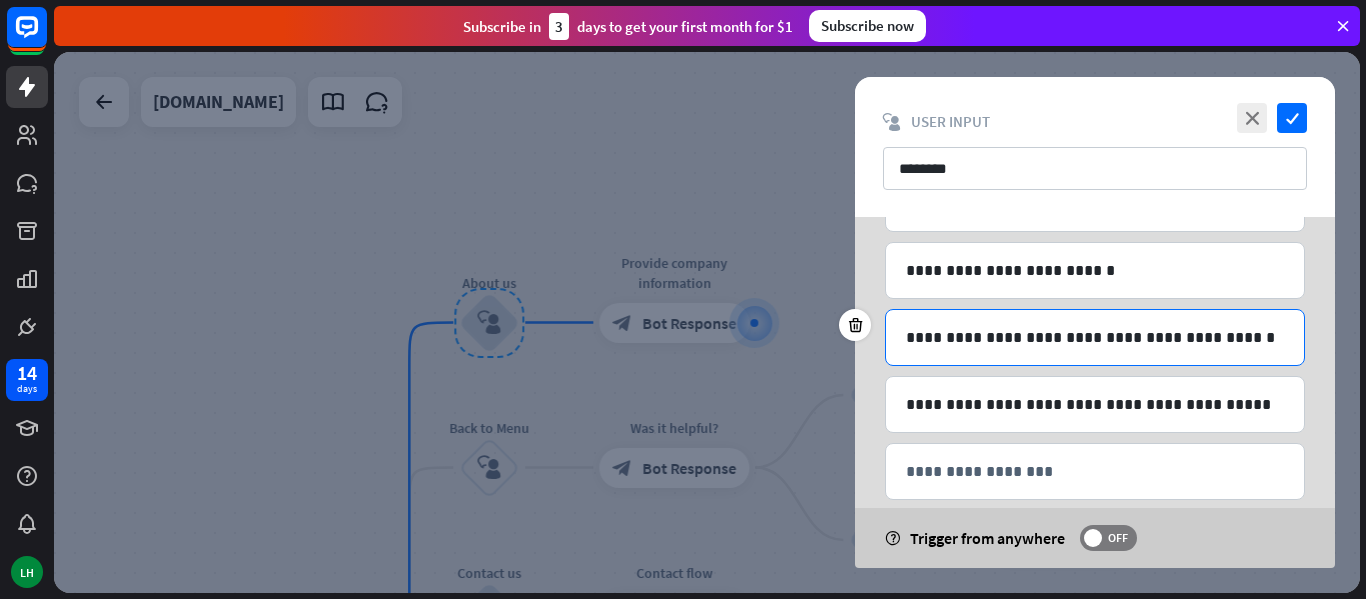 scroll, scrollTop: 432, scrollLeft: 0, axis: vertical 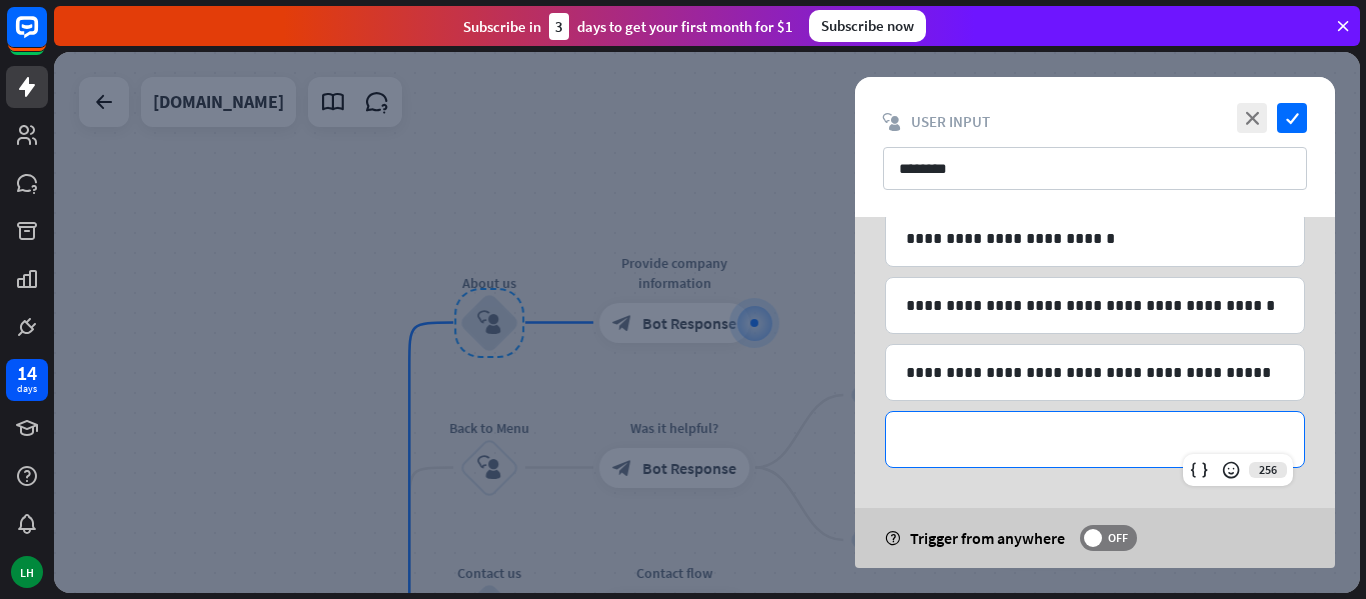 click on "**********" at bounding box center [1095, 439] 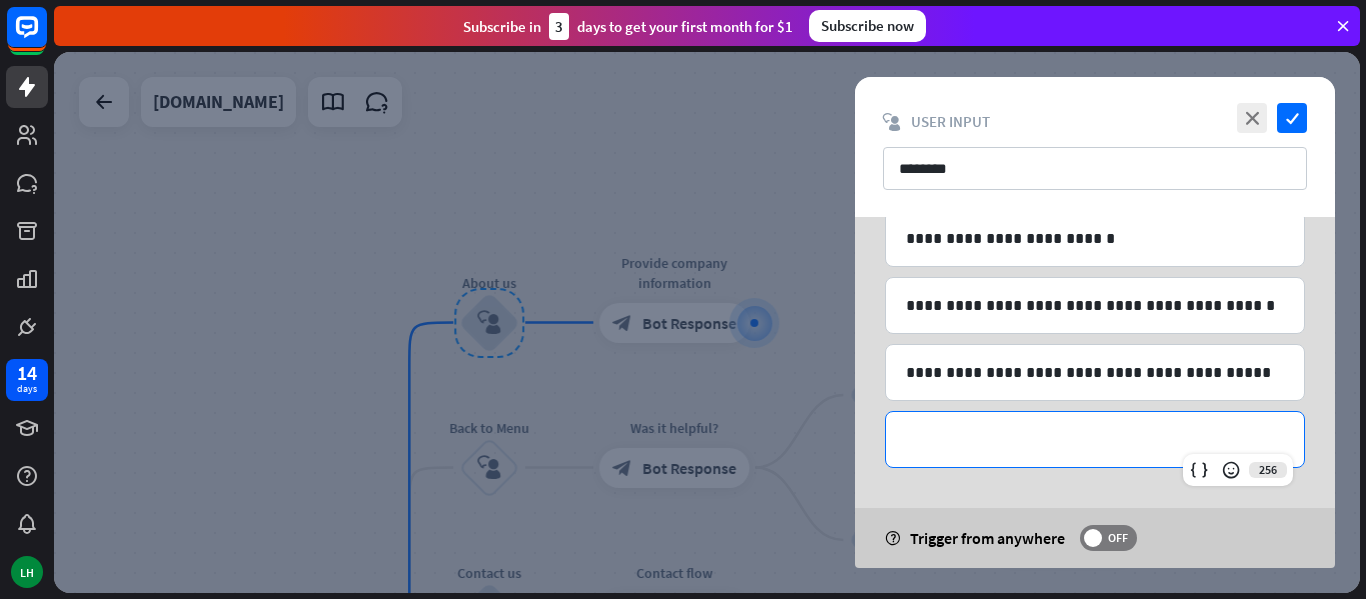 type 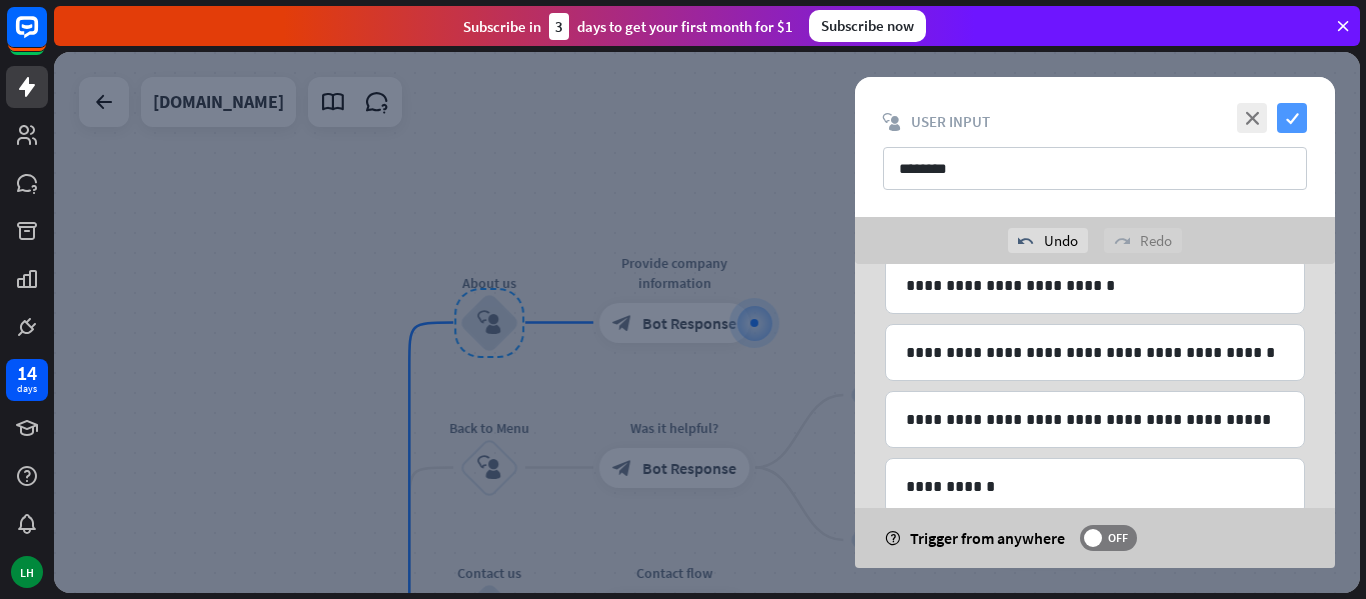 click on "check" at bounding box center [1292, 118] 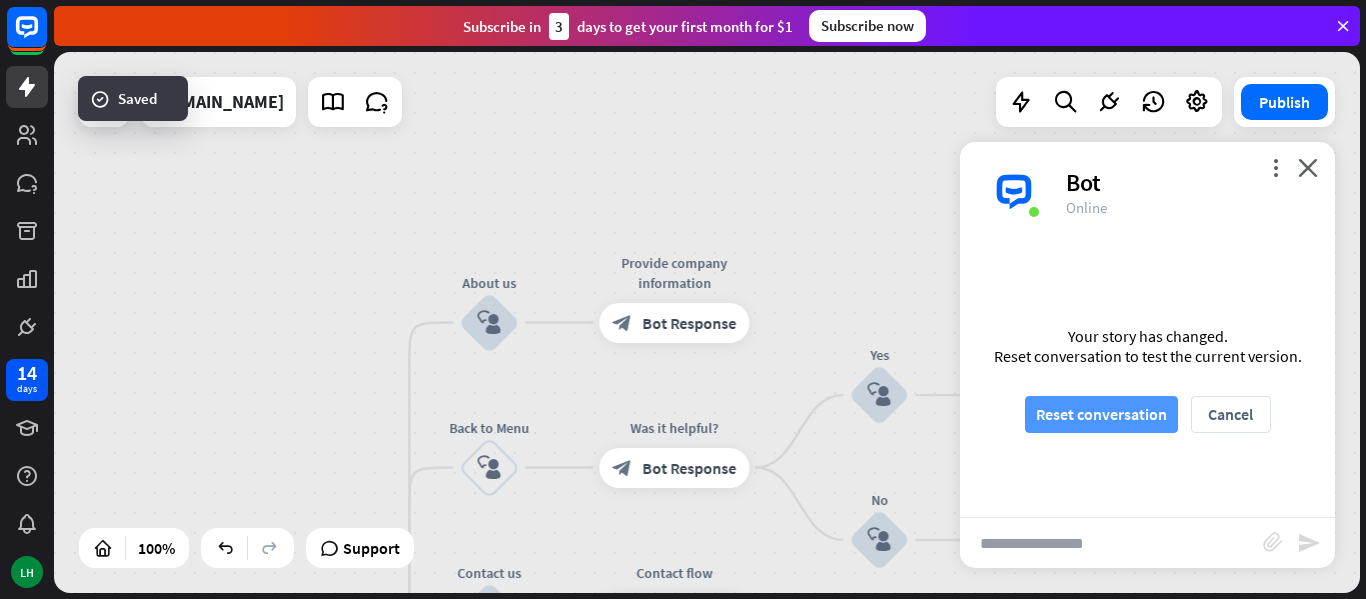 click on "Reset conversation" at bounding box center (1101, 414) 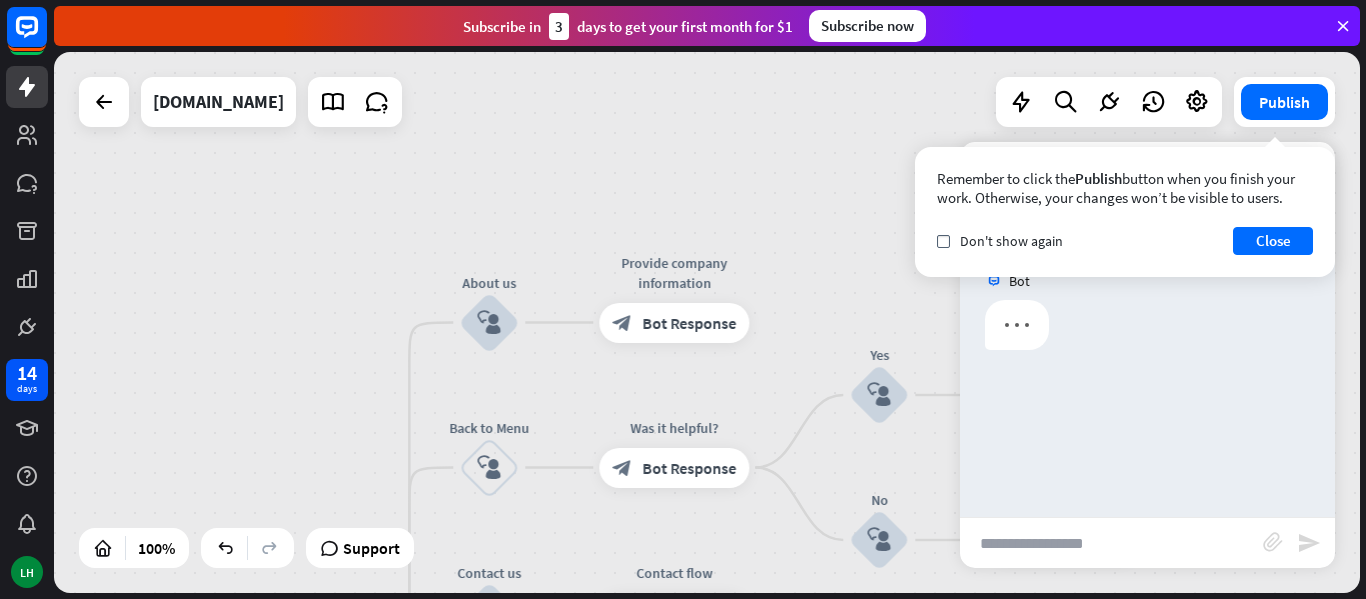 scroll, scrollTop: 0, scrollLeft: 0, axis: both 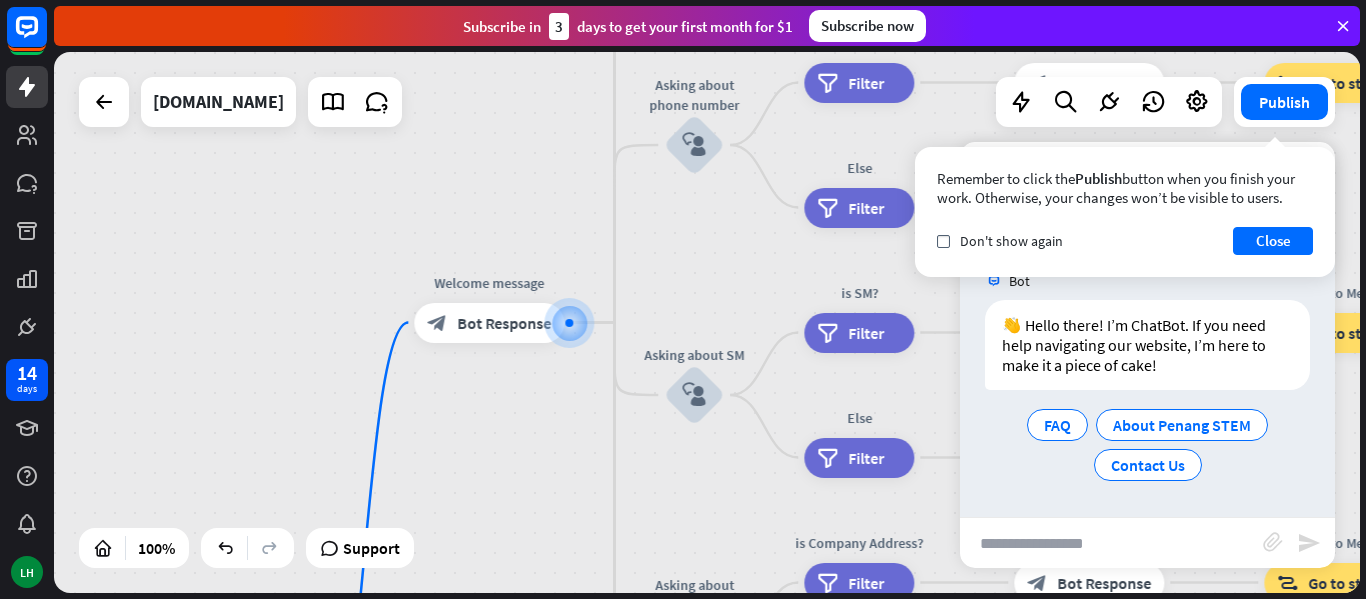 click at bounding box center [1111, 543] 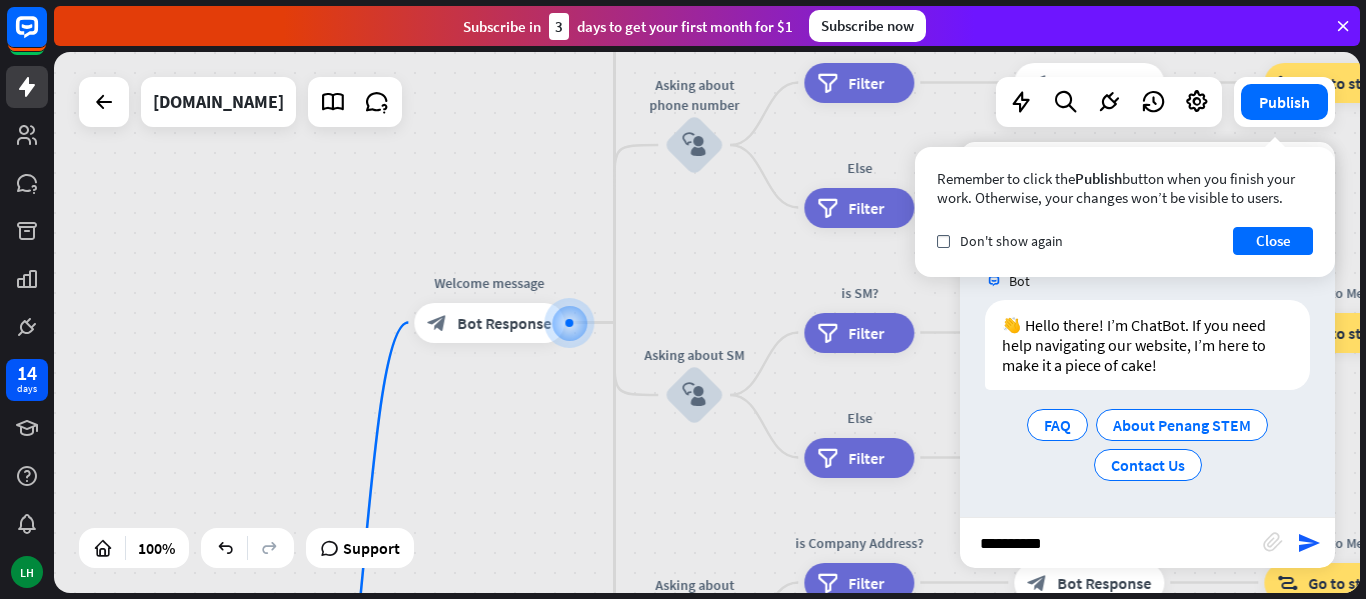 type on "**********" 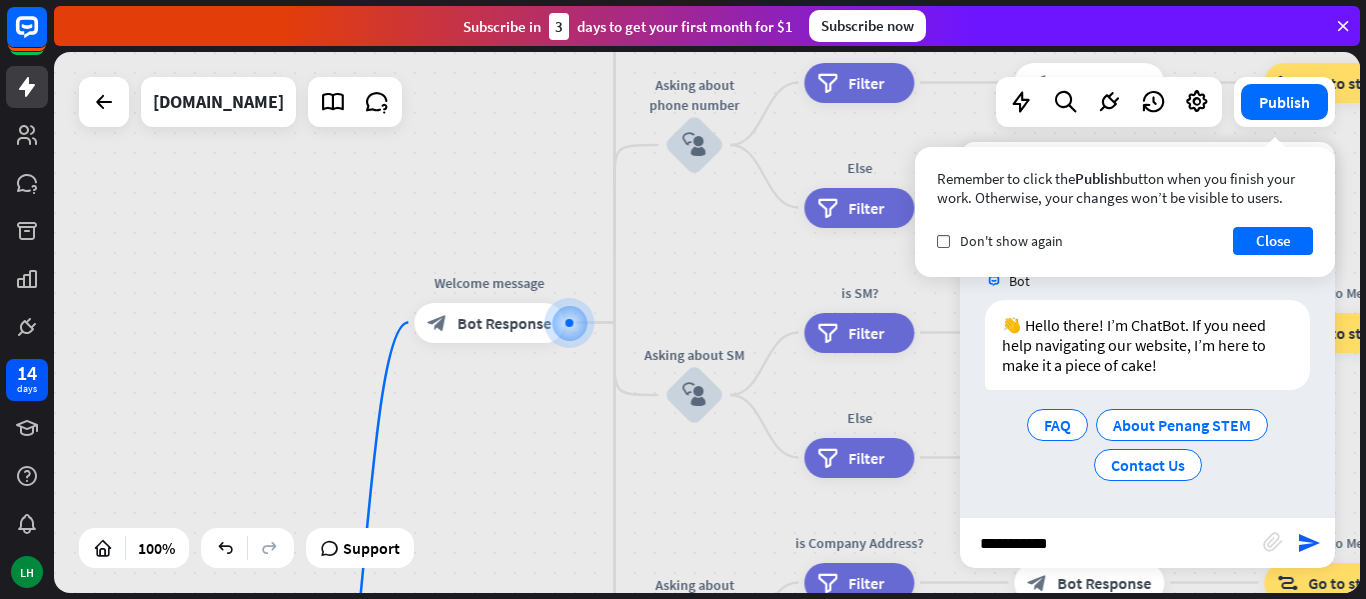 type 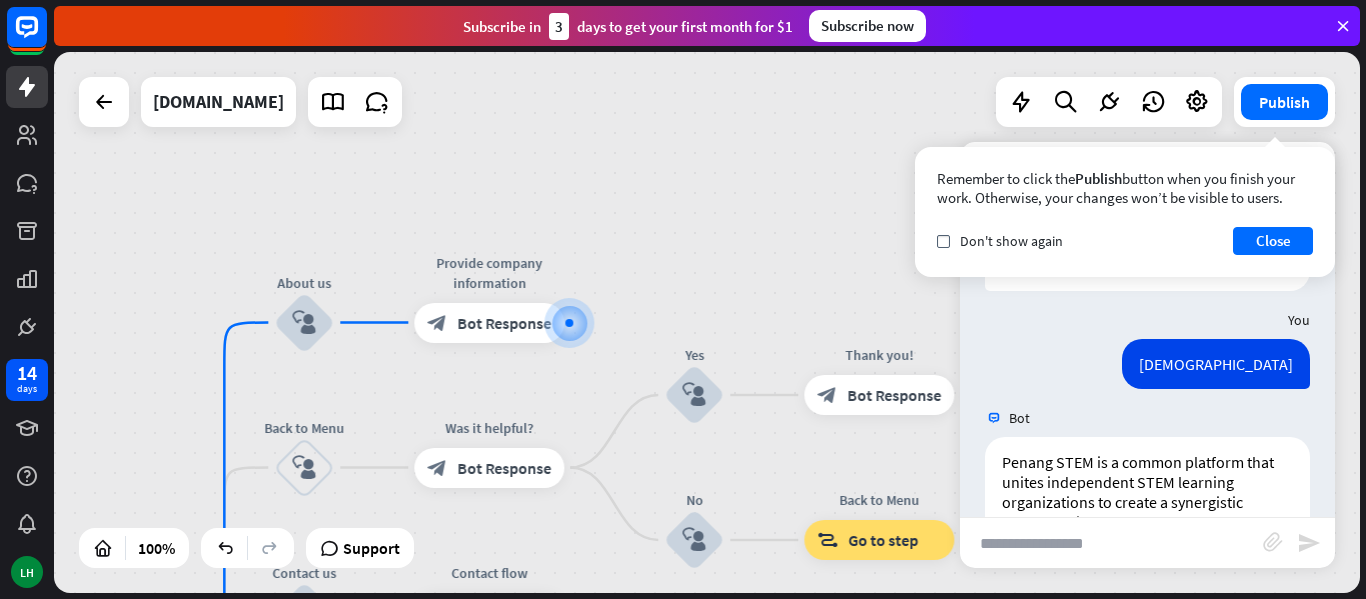 scroll, scrollTop: 274, scrollLeft: 0, axis: vertical 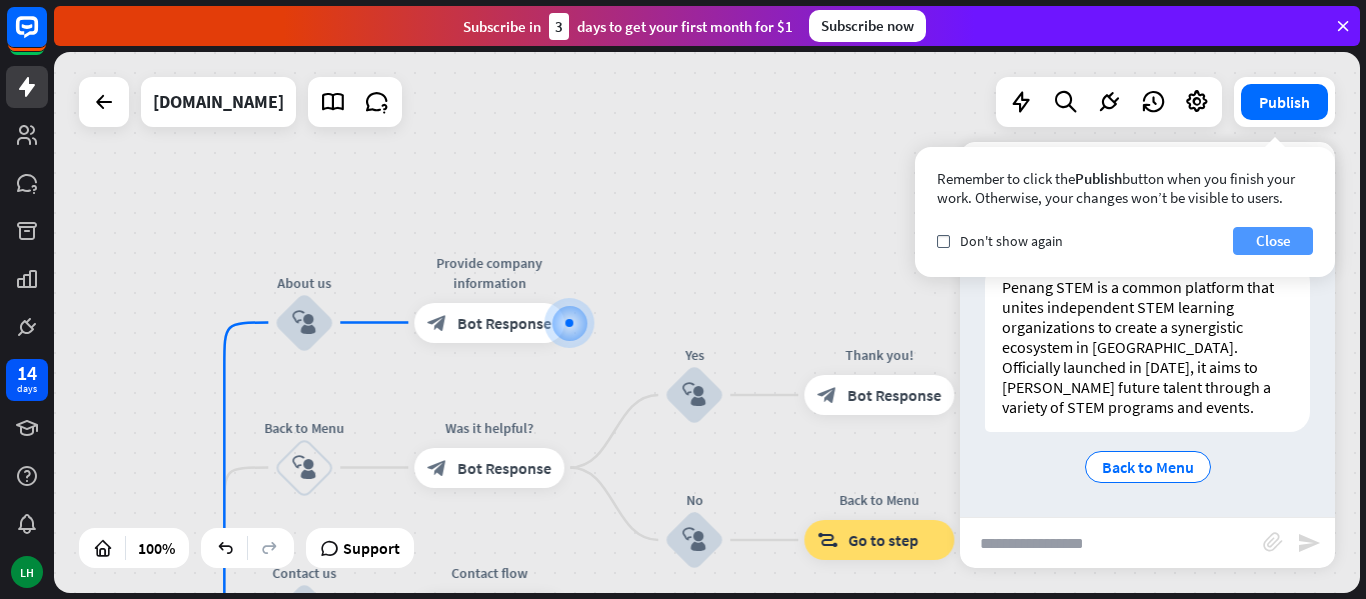 click on "Close" at bounding box center [1273, 241] 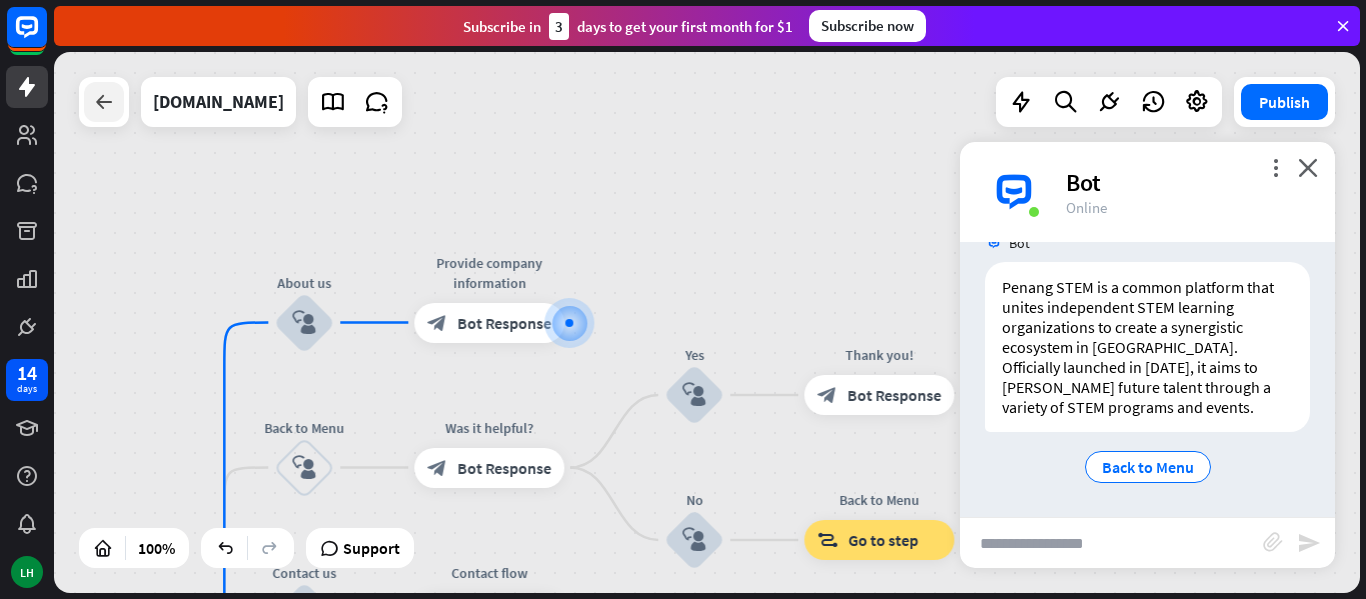 click at bounding box center (104, 102) 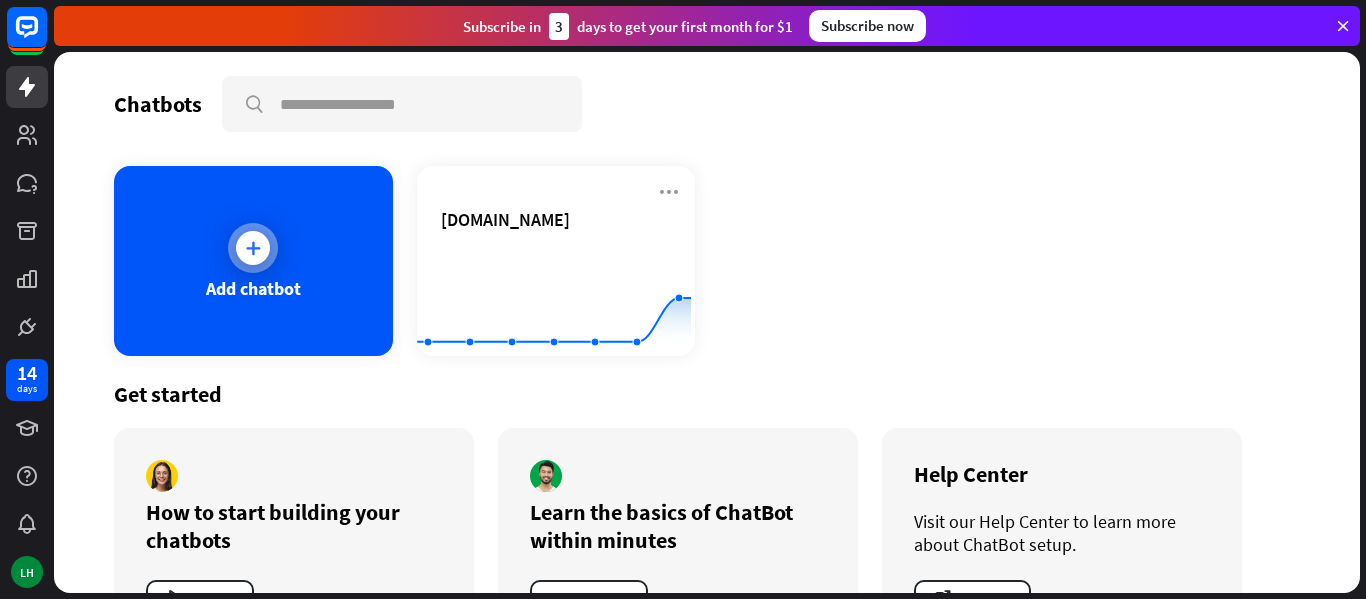click on "Add chatbot" at bounding box center [253, 261] 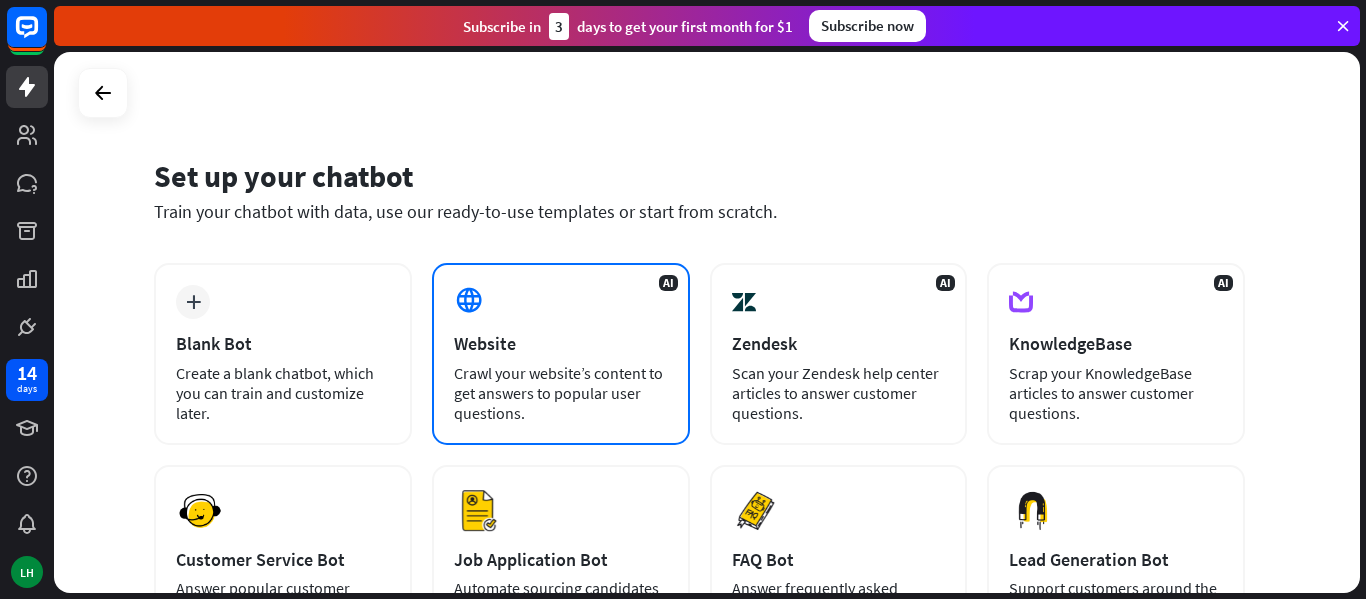click on "Crawl your website’s content to get answers to
popular user questions." at bounding box center (561, 393) 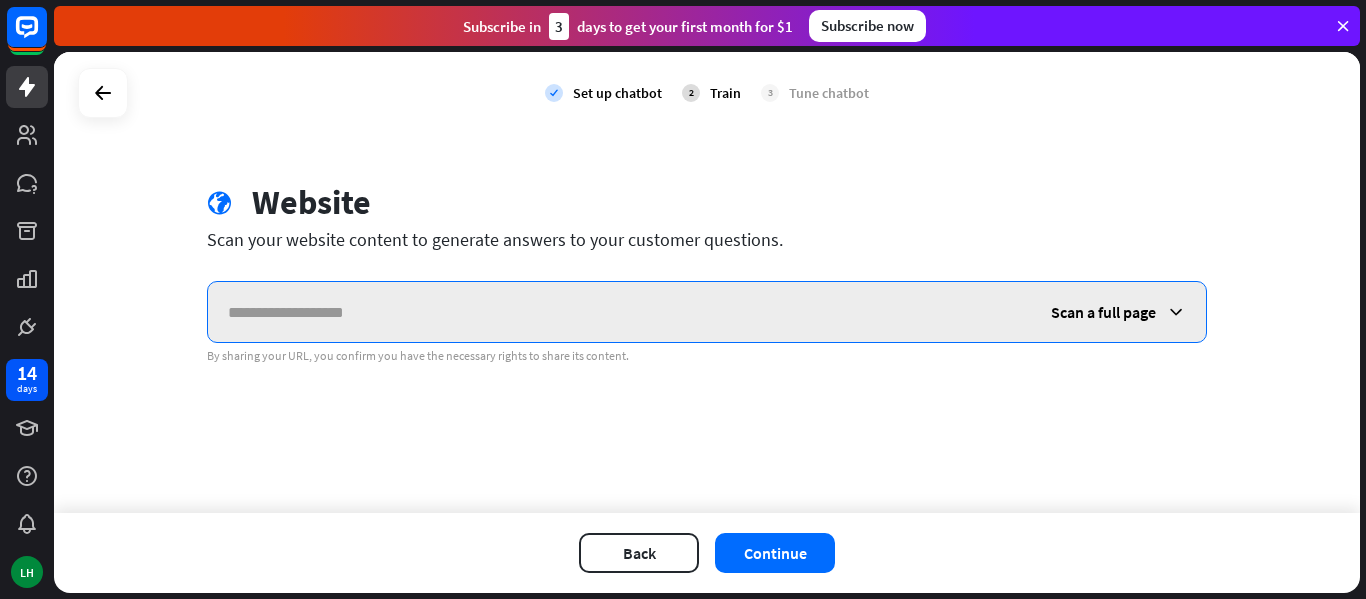 paste on "**********" 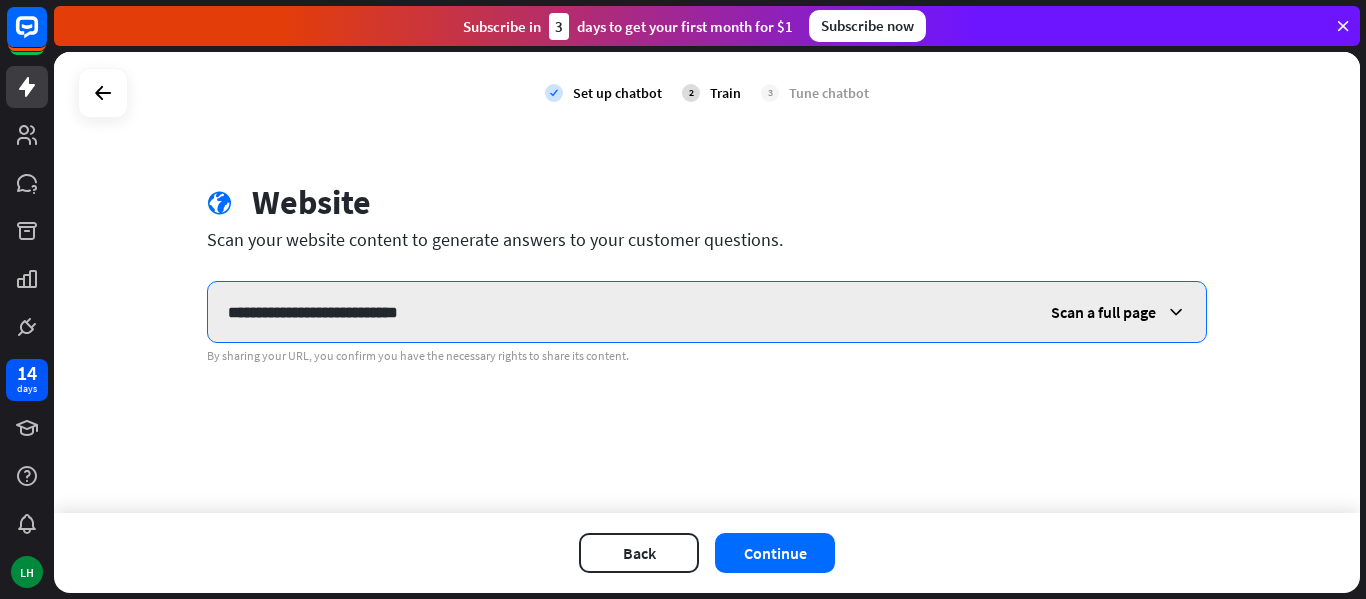 type on "**********" 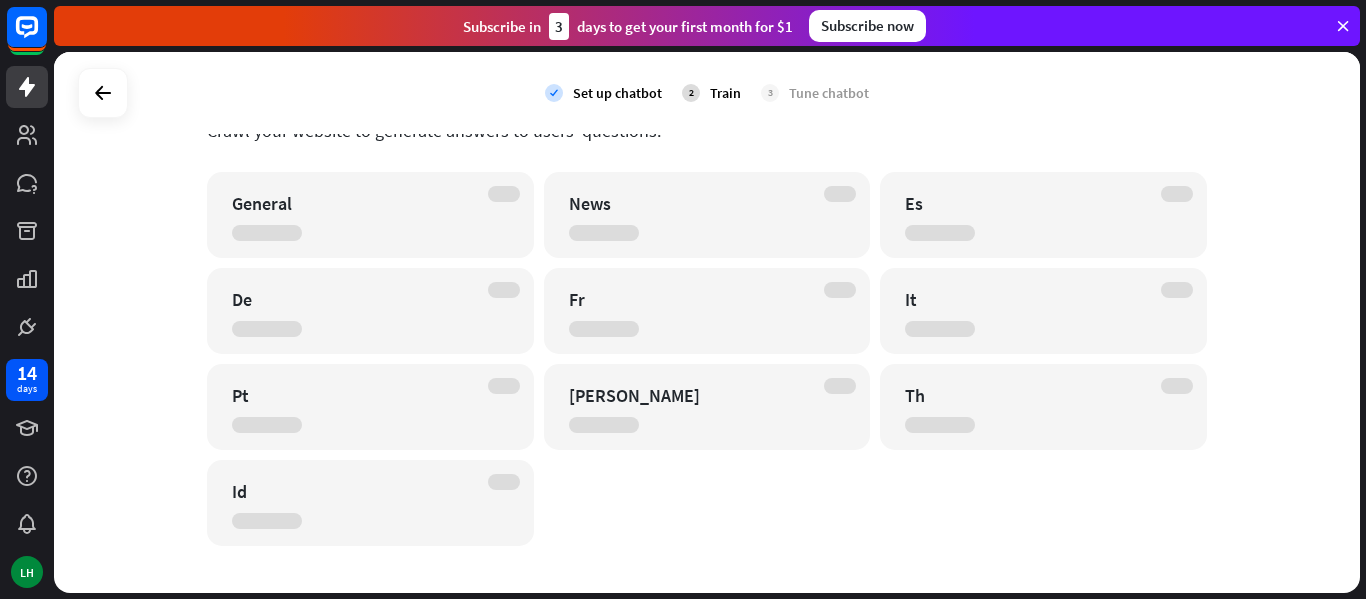 scroll, scrollTop: 136, scrollLeft: 0, axis: vertical 